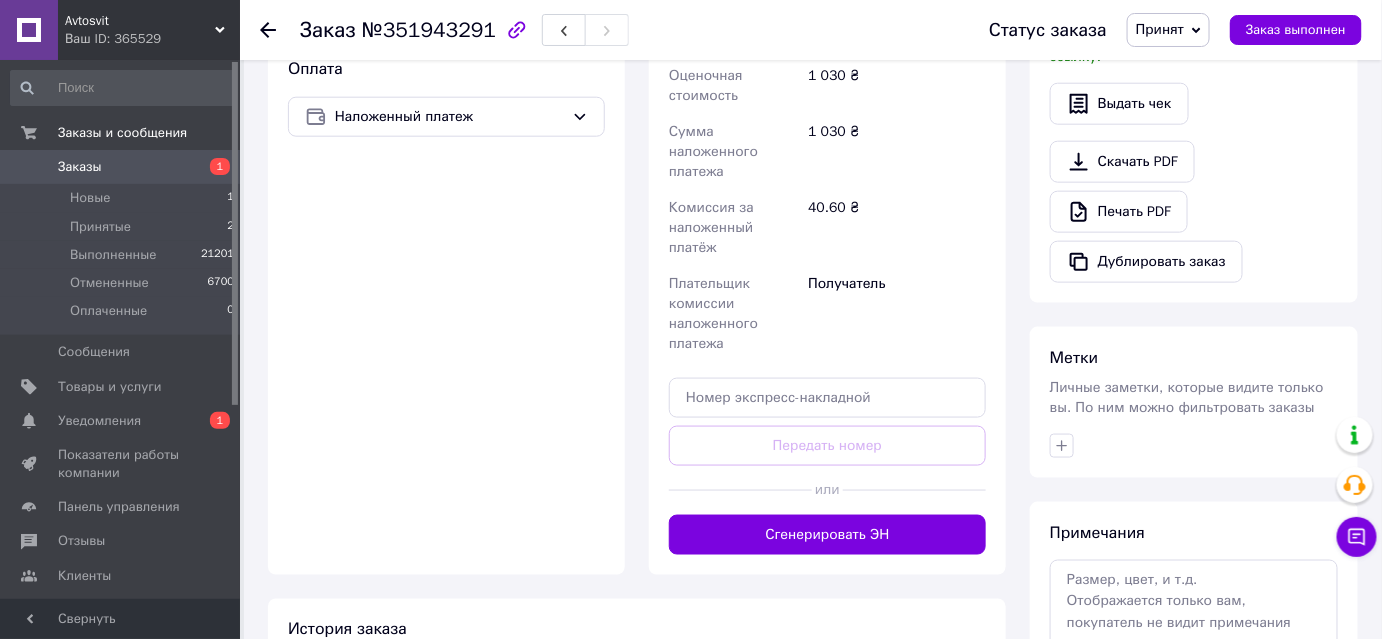 scroll, scrollTop: 813, scrollLeft: 0, axis: vertical 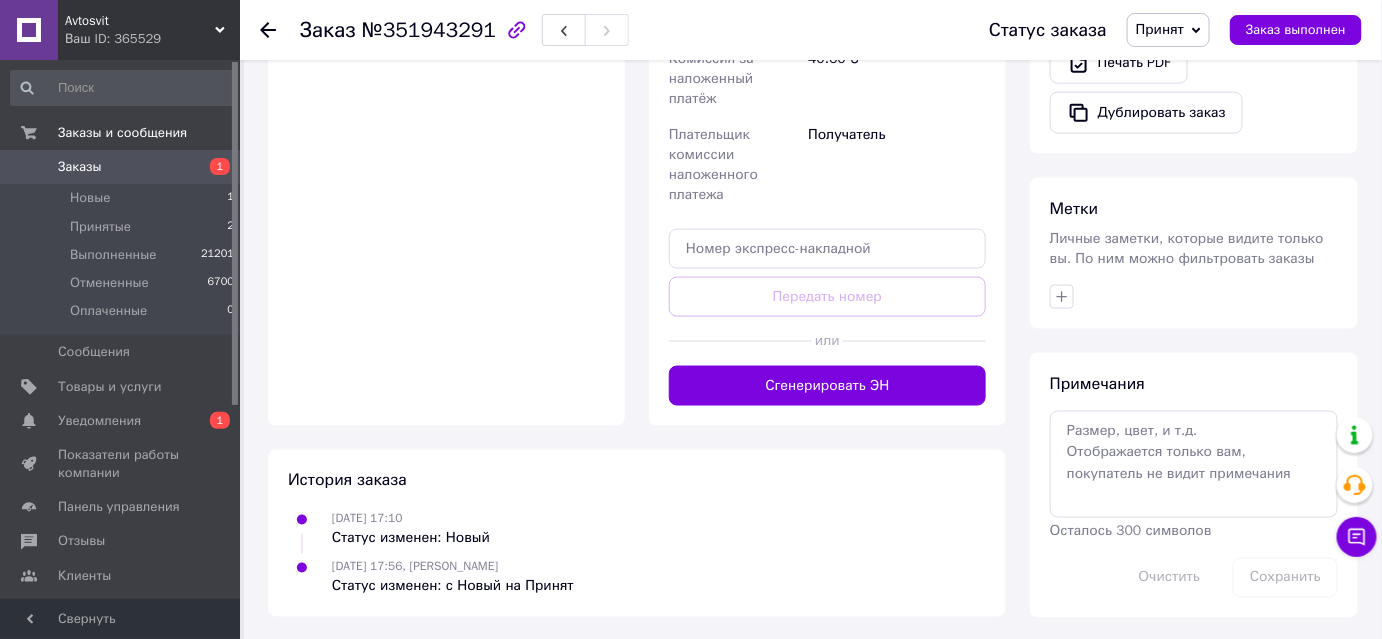 click on "Сгенерировать ЭН" at bounding box center [827, 386] 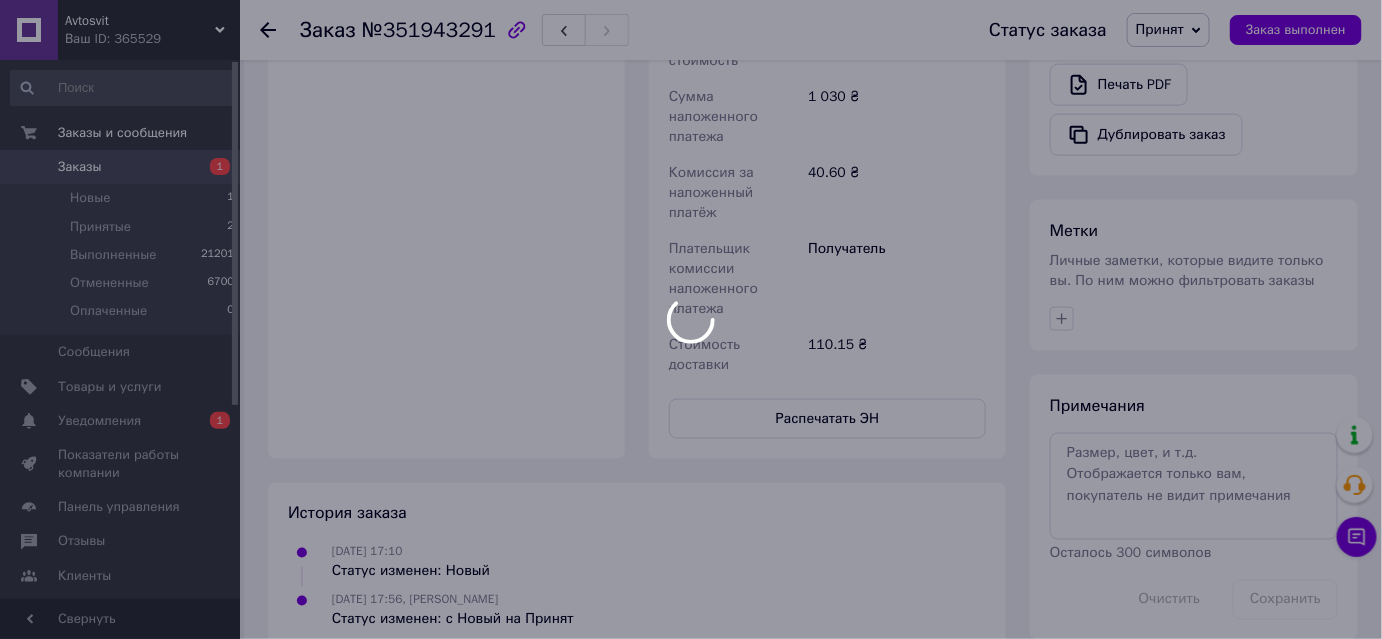 scroll, scrollTop: 813, scrollLeft: 0, axis: vertical 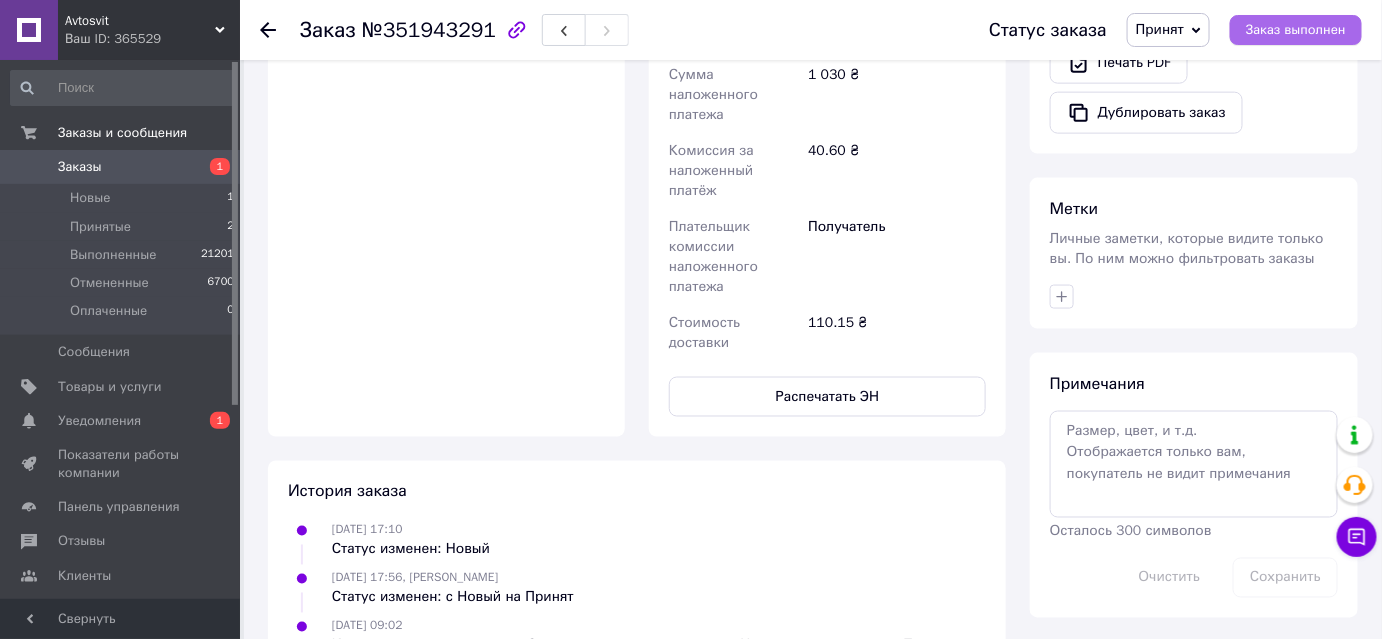 click on "Заказ выполнен" at bounding box center (1296, 30) 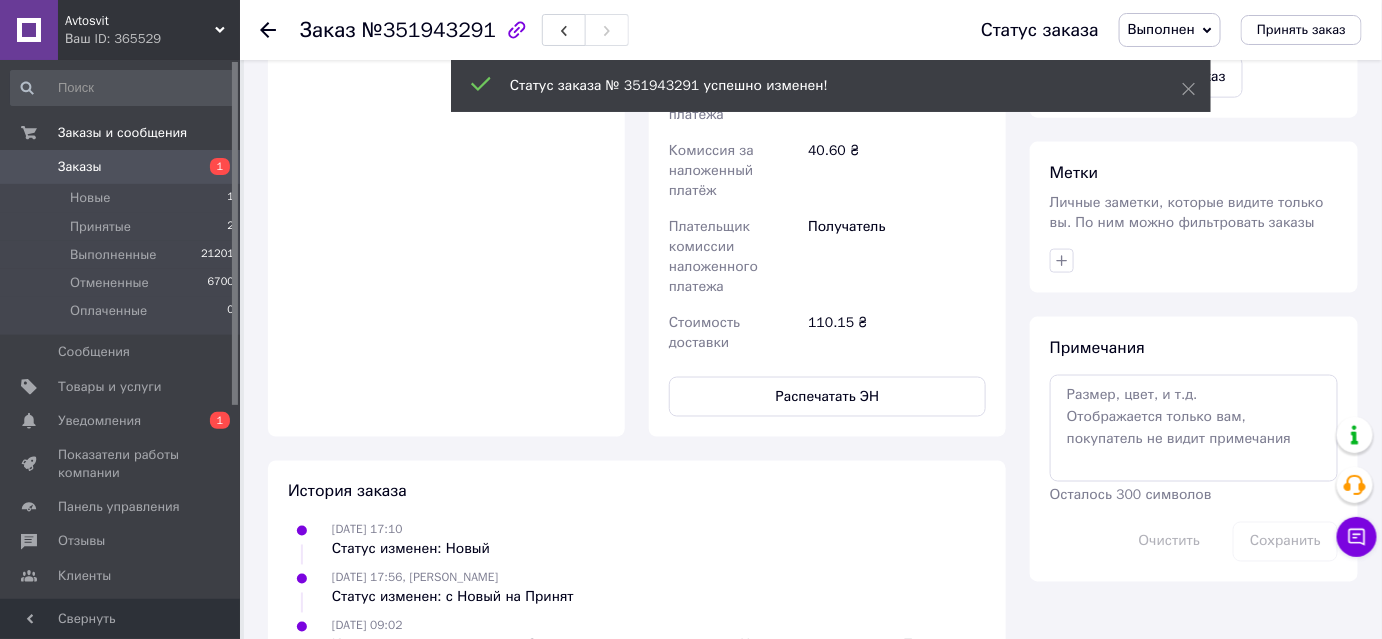 scroll, scrollTop: 777, scrollLeft: 0, axis: vertical 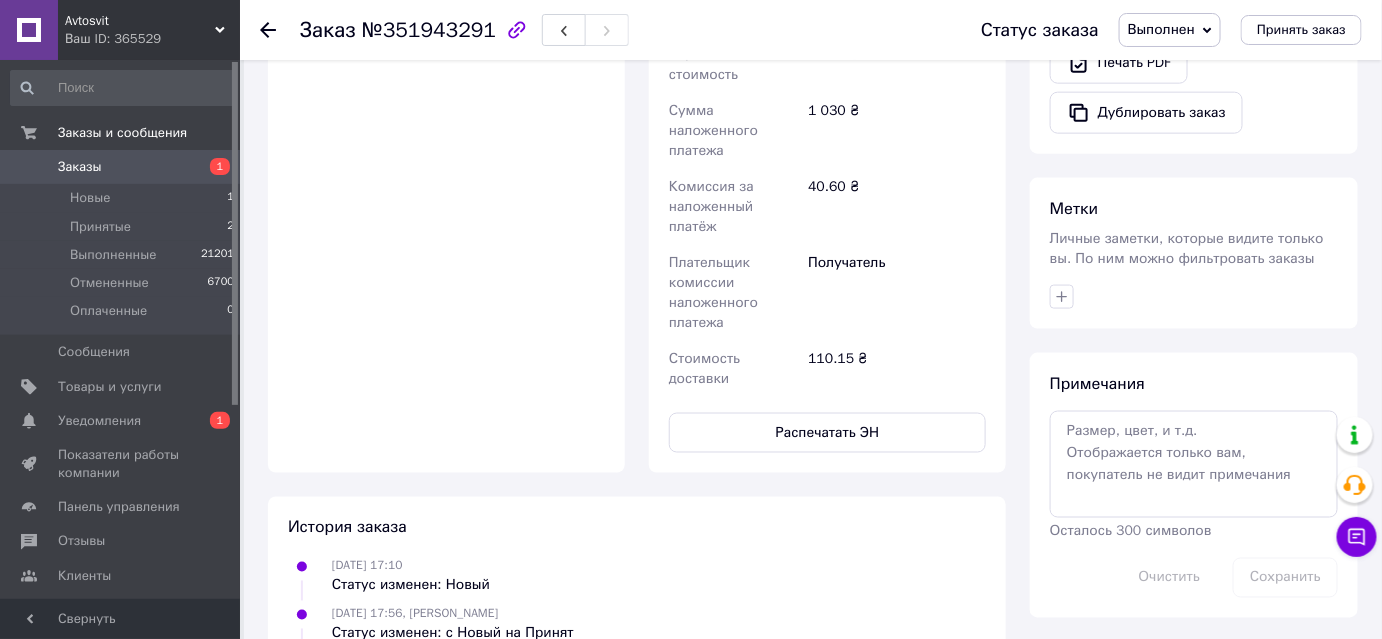 click on "Уведомления" at bounding box center (99, 421) 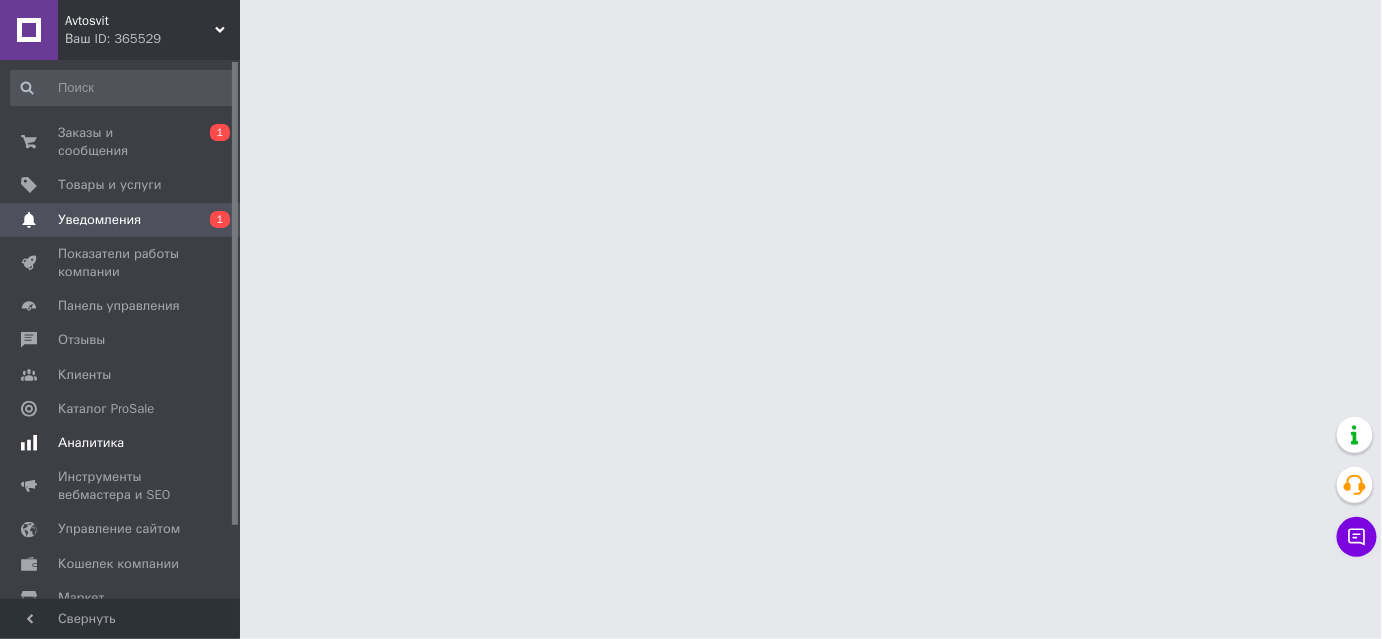 scroll, scrollTop: 0, scrollLeft: 0, axis: both 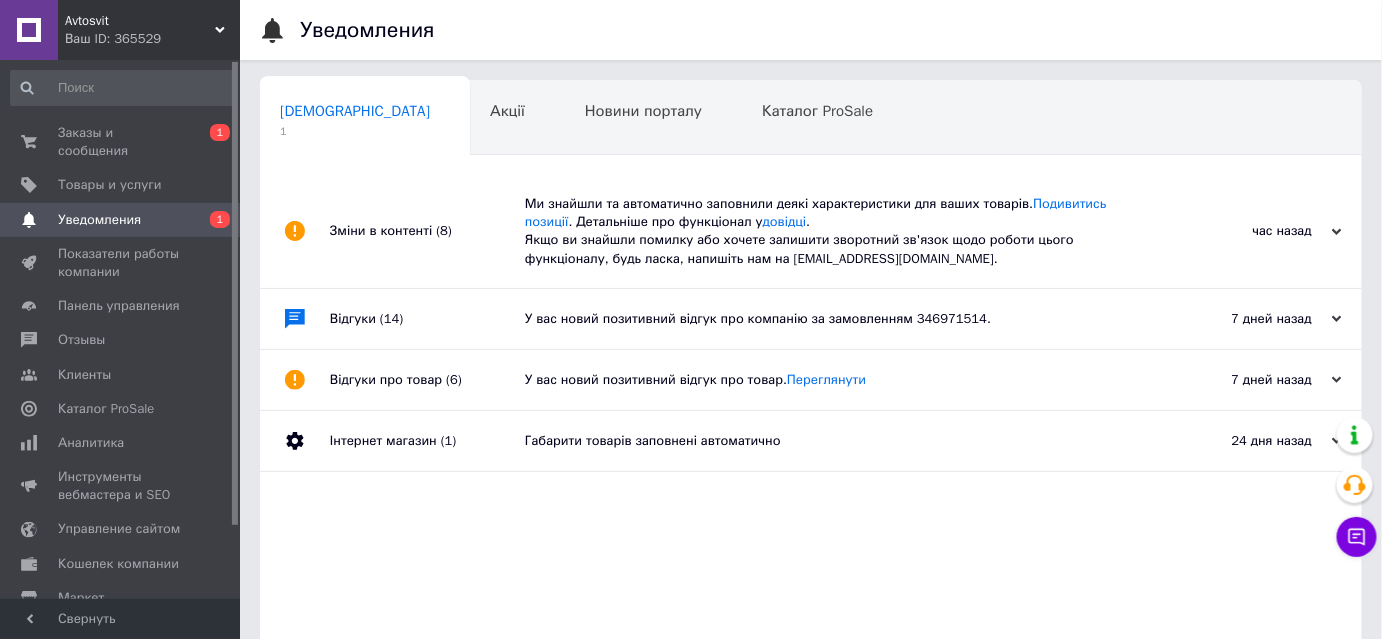 click on "Ми знайшли та автоматично заповнили деякі характеристики для ваших товарів.  Подивитись позиції . Детальніше про функціонал у  довідці . Якщо ви знайшли помилку або хочете залишити зворотний зв'язок щодо роботи цього функціоналу, будь ласка, напишіть нам на [EMAIL_ADDRESS][DOMAIN_NAME]." at bounding box center (833, 231) 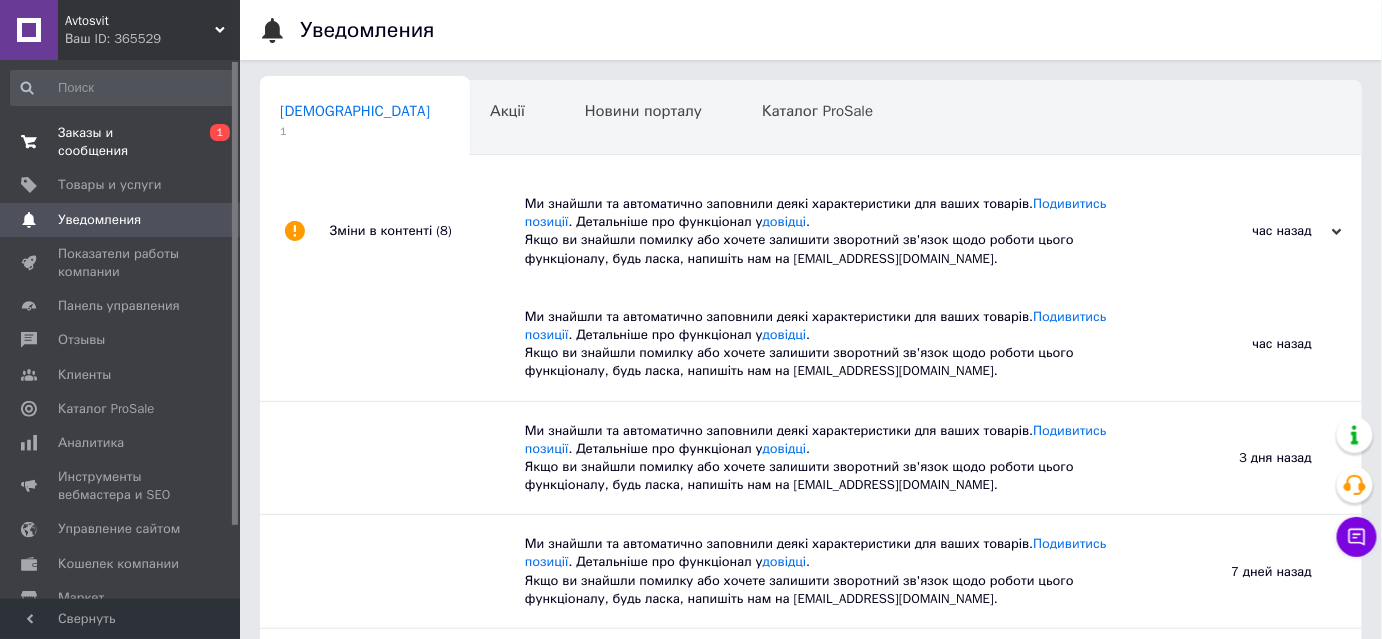 click on "Заказы и сообщения" at bounding box center (121, 142) 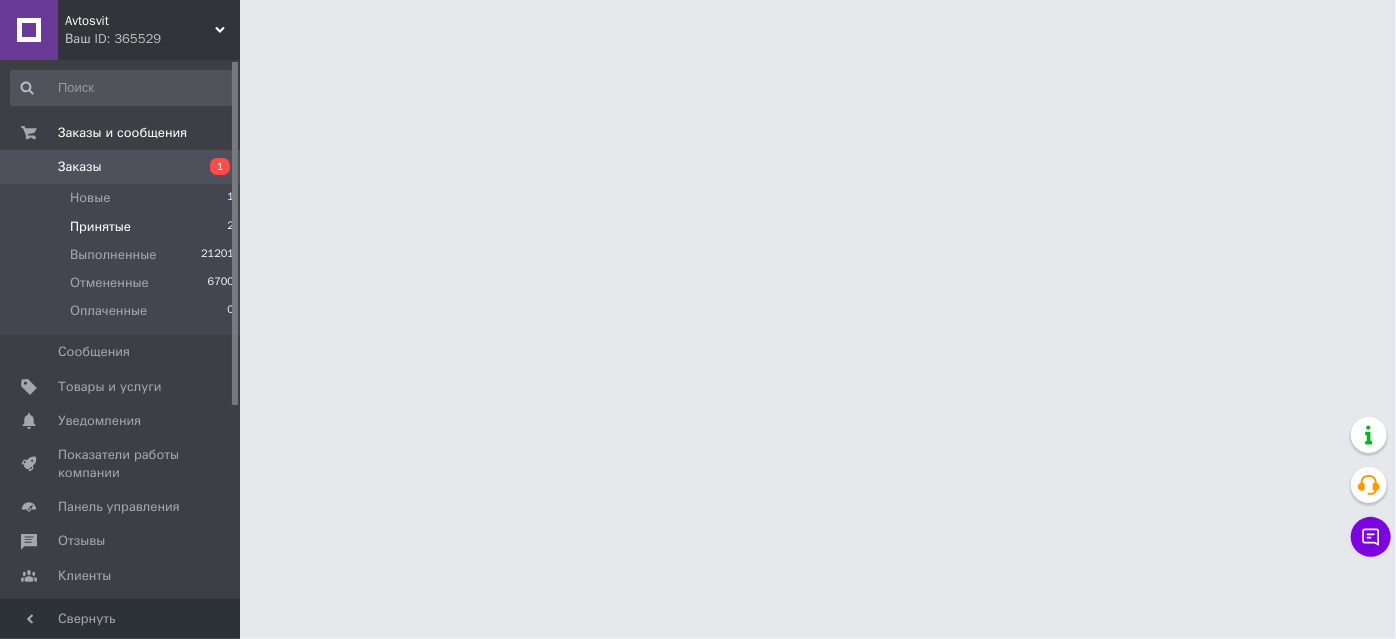 click on "Принятые" at bounding box center (100, 227) 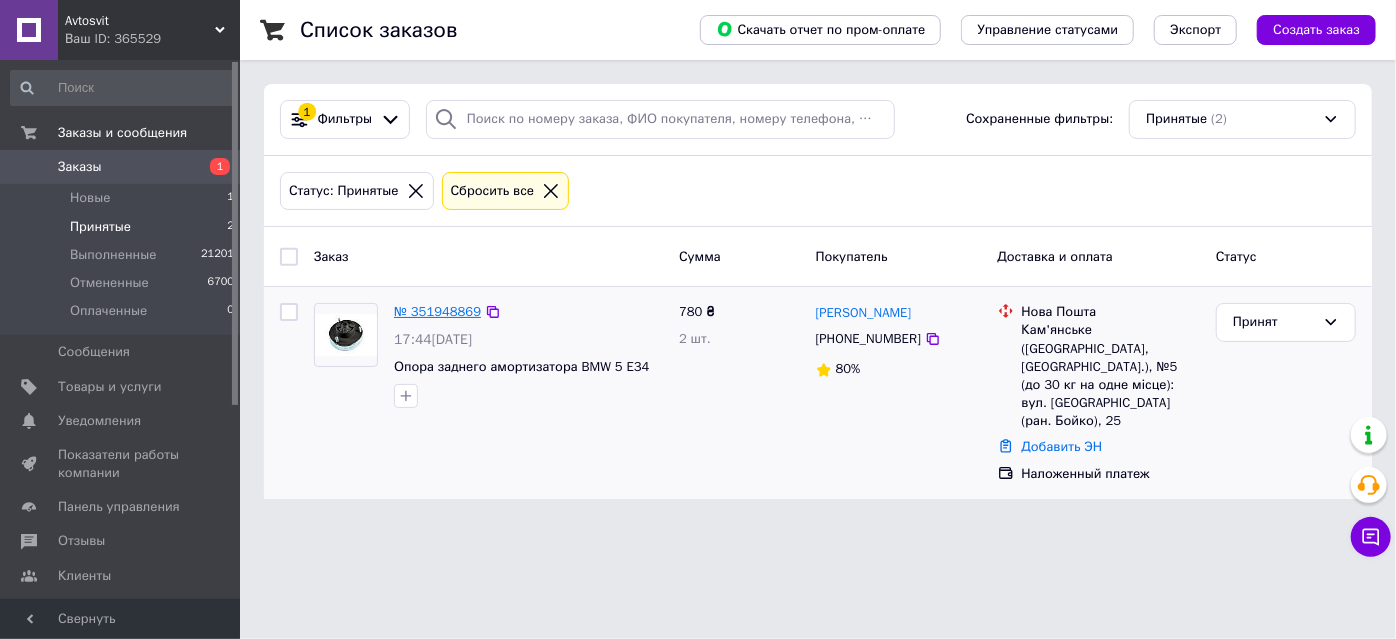 click on "№ 351948869" at bounding box center [437, 311] 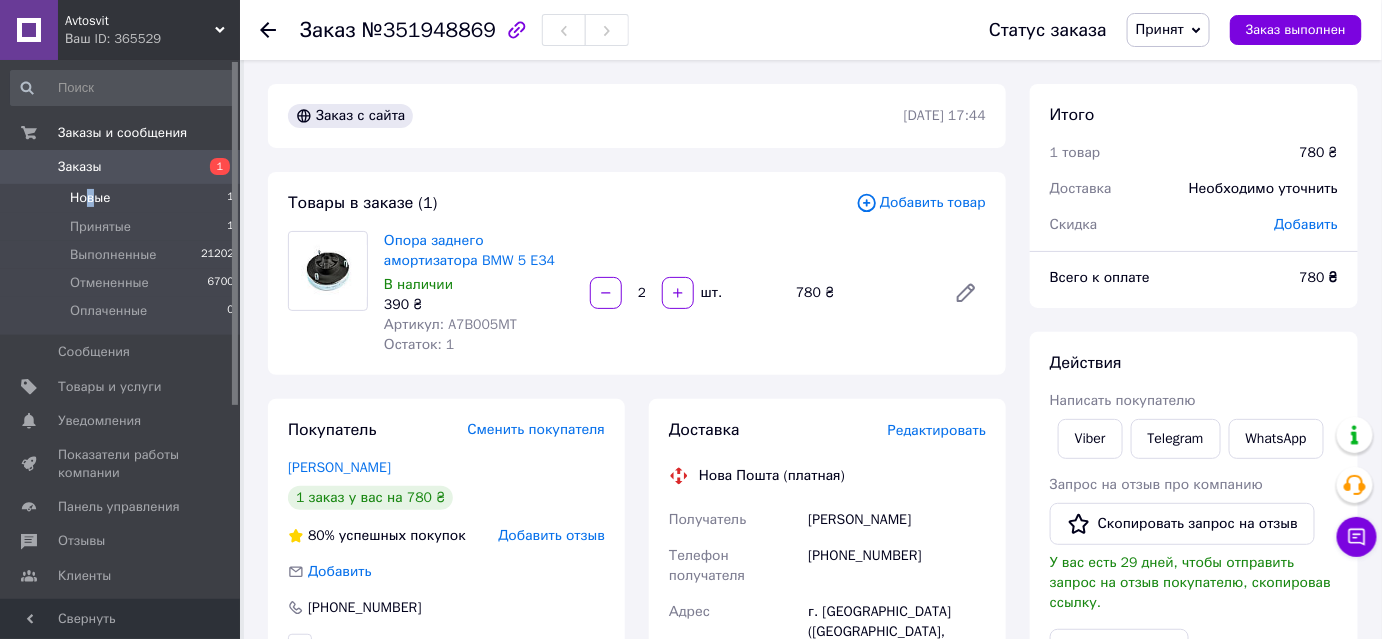 click on "Новые" at bounding box center (90, 198) 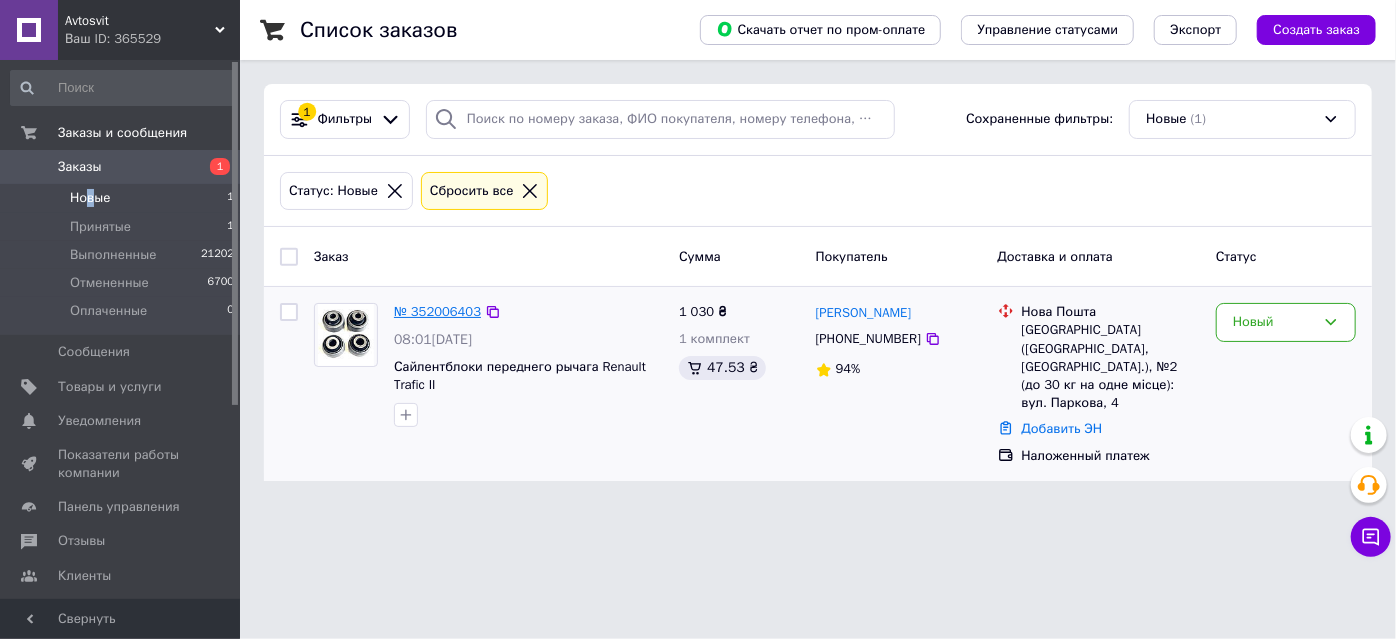 click on "№ 352006403" at bounding box center [437, 311] 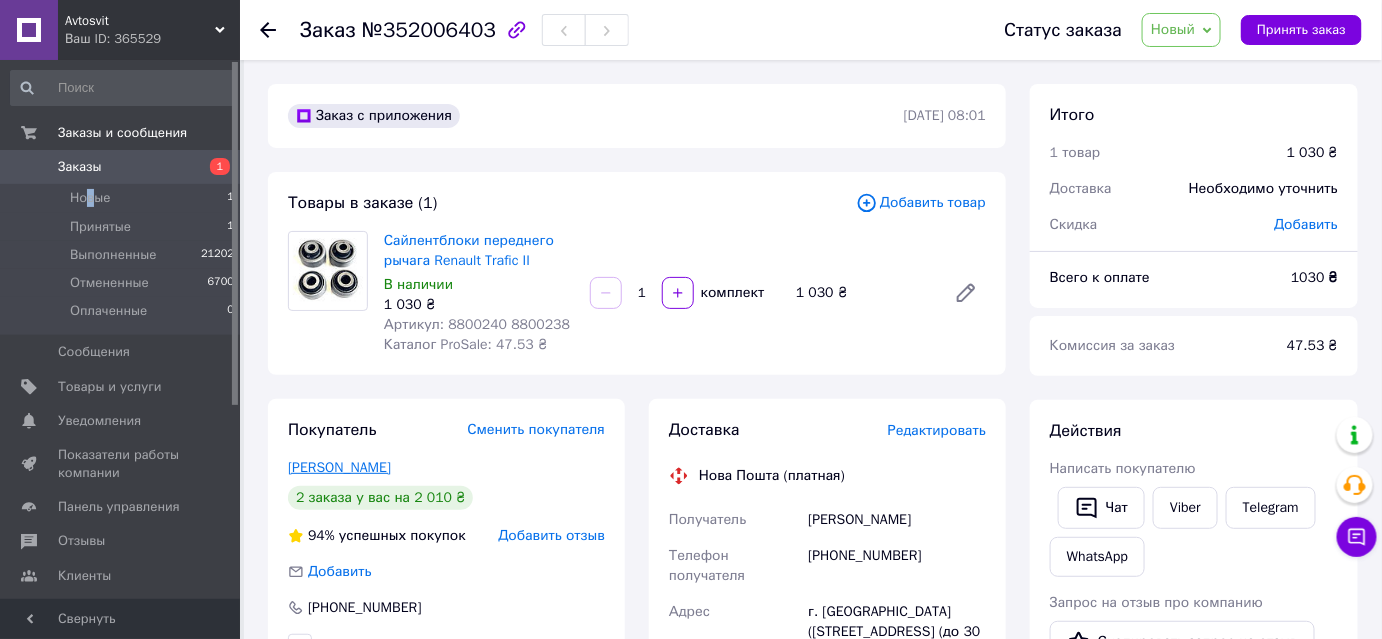 click on "[PERSON_NAME]" at bounding box center [339, 467] 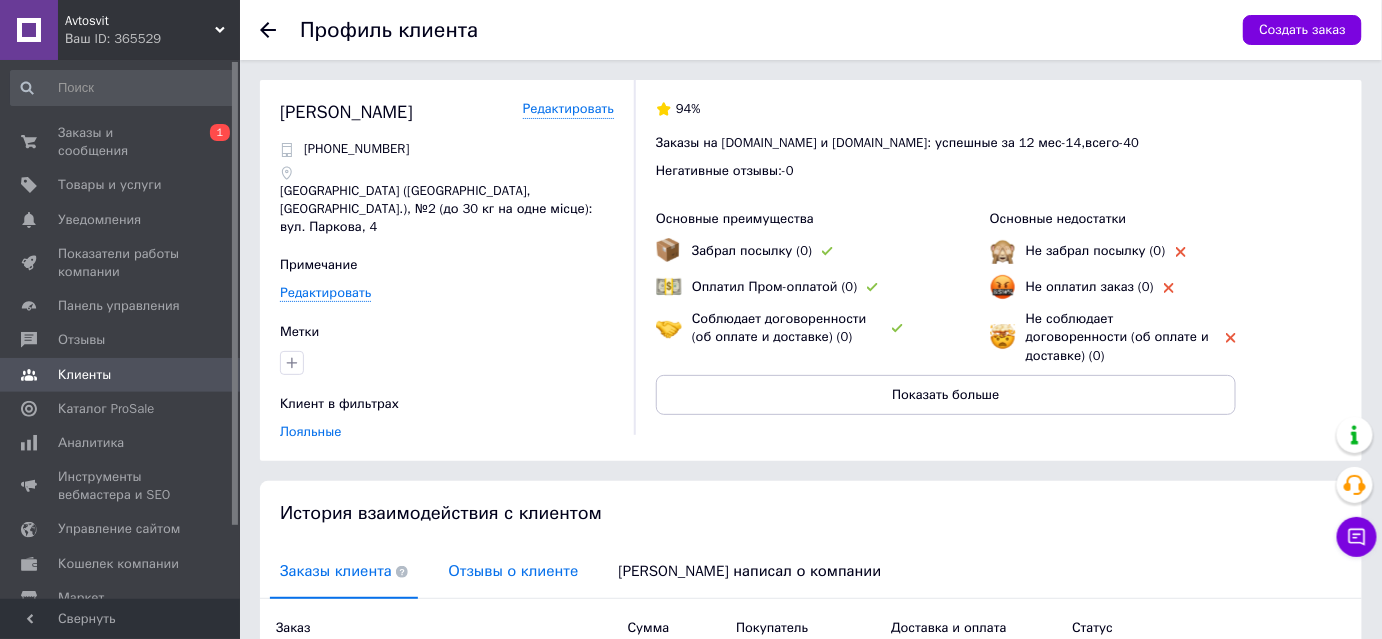 click on "Отзывы о клиенте" at bounding box center (513, 571) 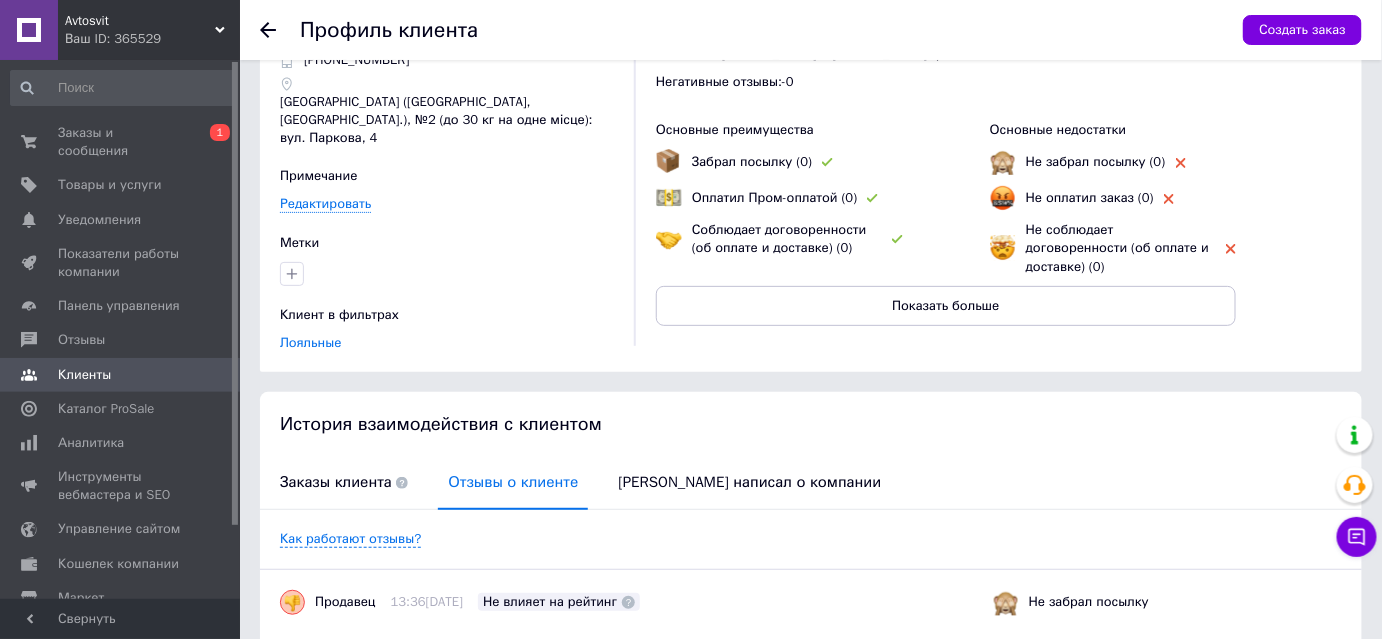 scroll, scrollTop: 0, scrollLeft: 0, axis: both 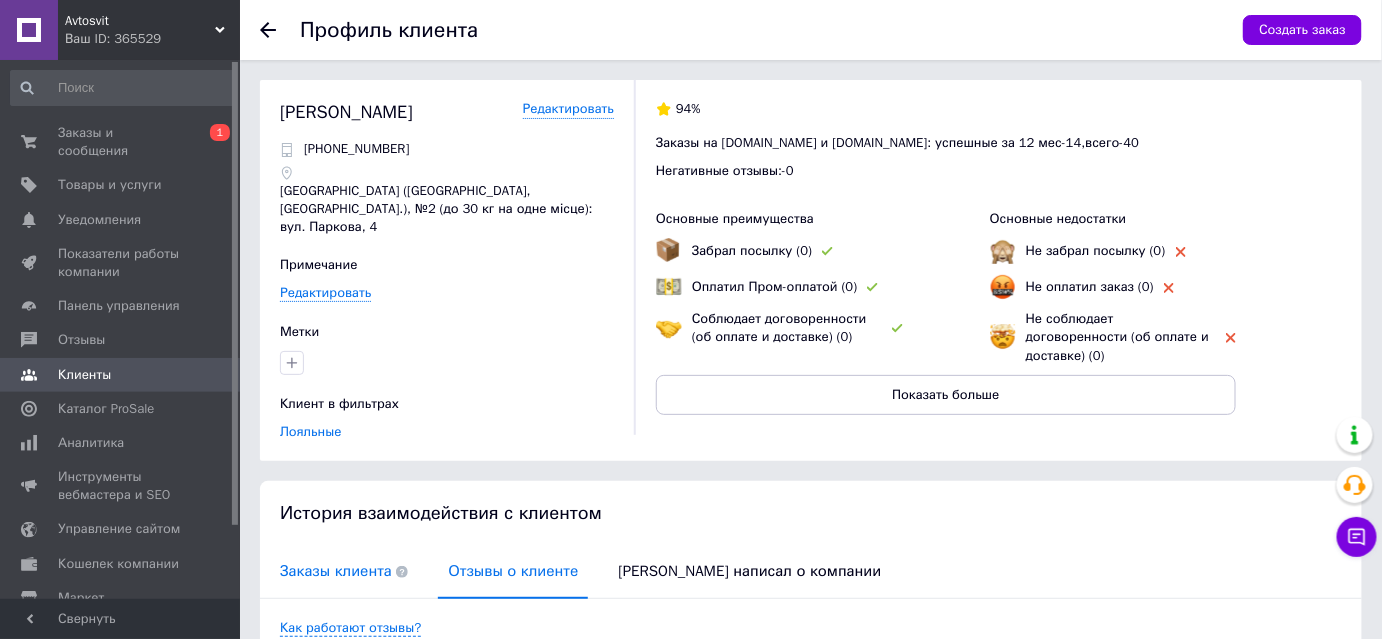 click on "Заказы клиента" at bounding box center [344, 571] 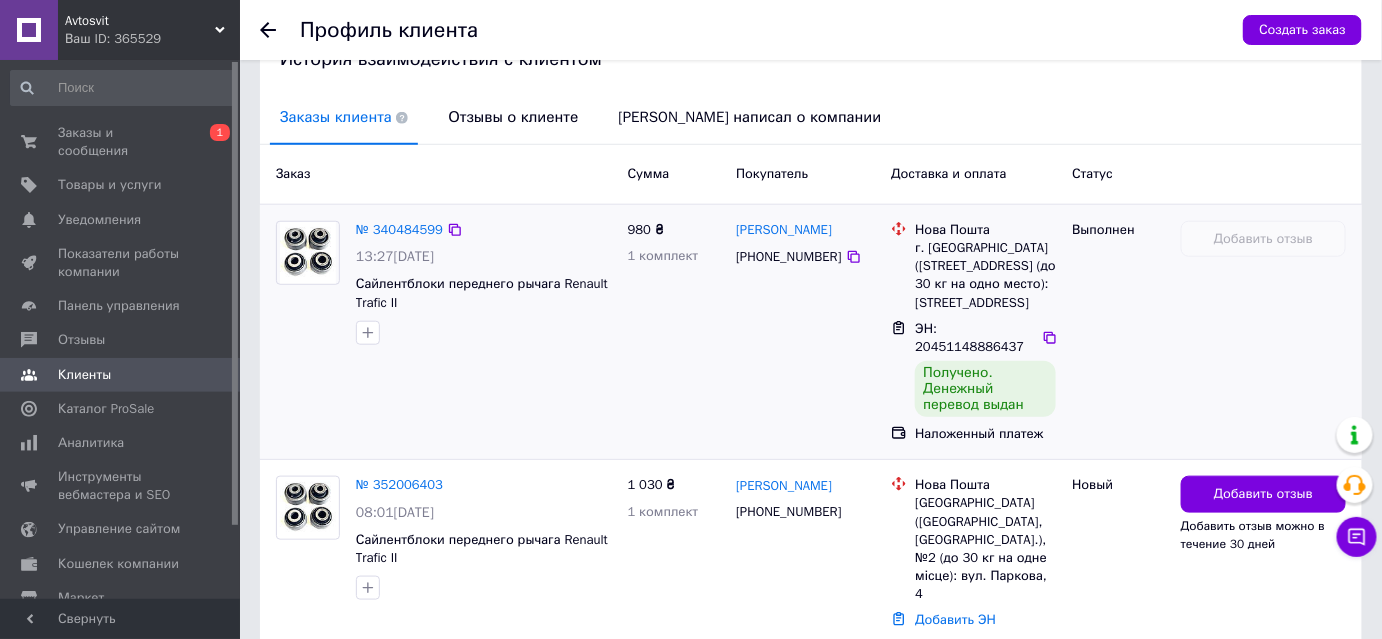 scroll, scrollTop: 545, scrollLeft: 0, axis: vertical 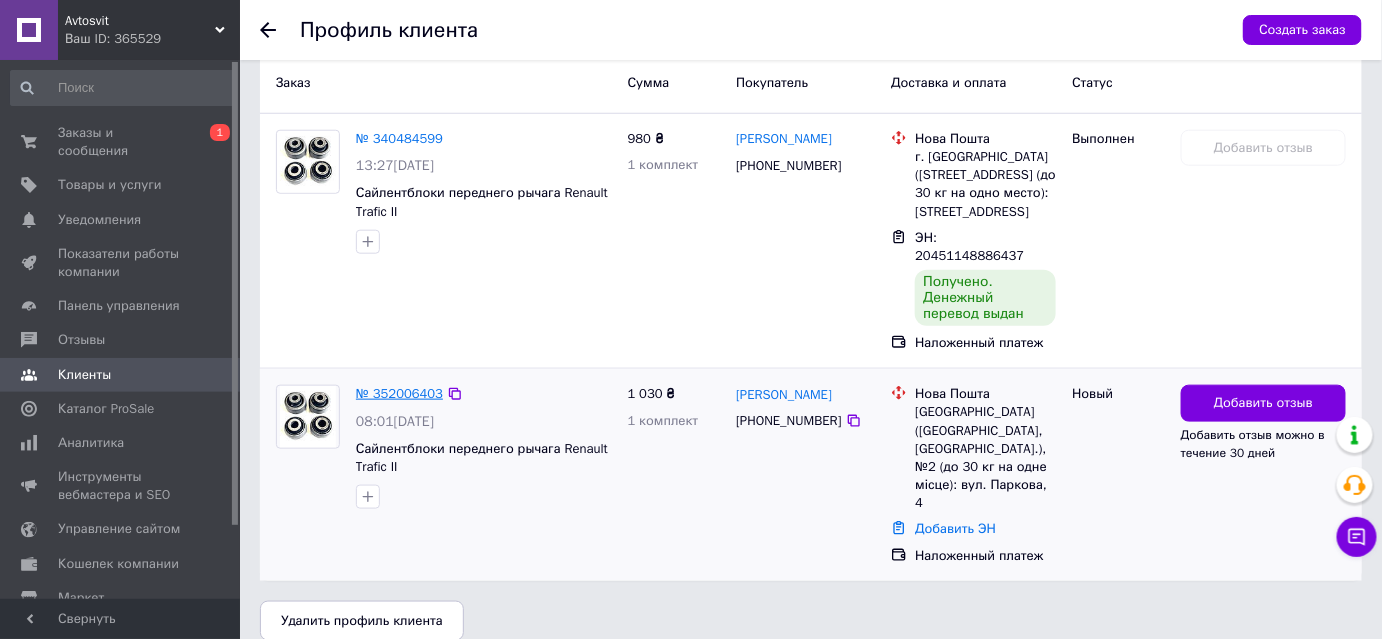 click on "№ 352006403" at bounding box center [399, 393] 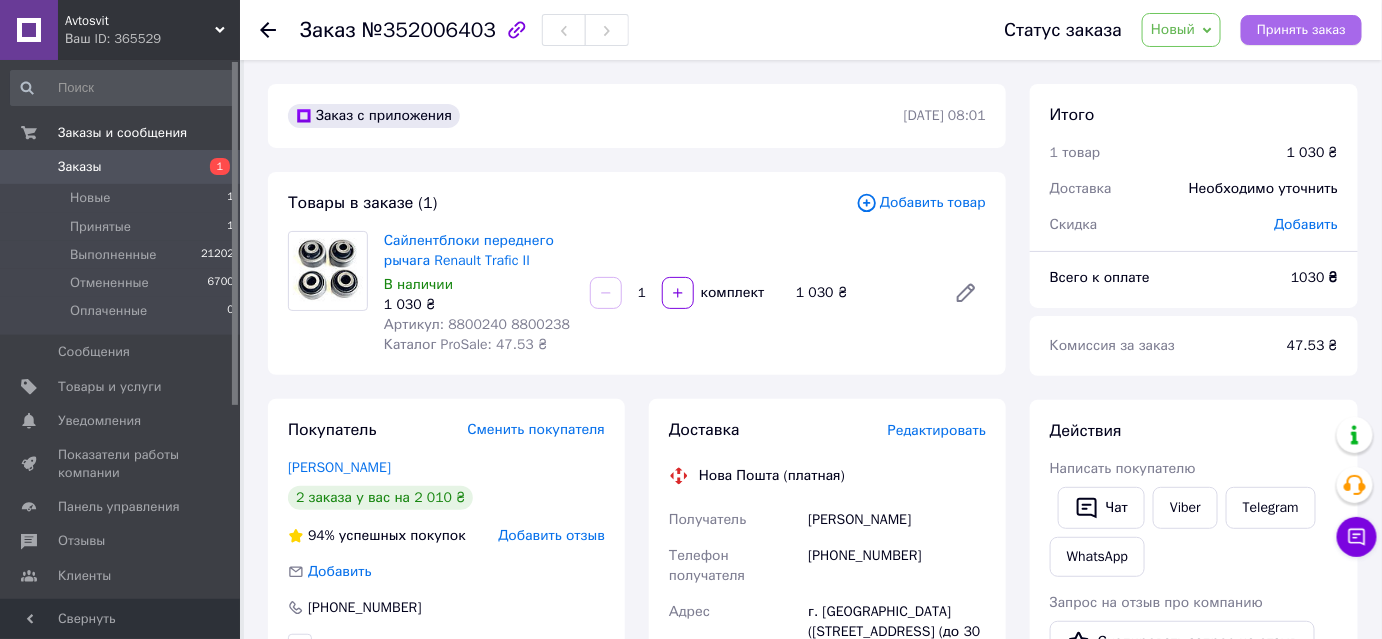 click on "Принять заказ" at bounding box center [1301, 30] 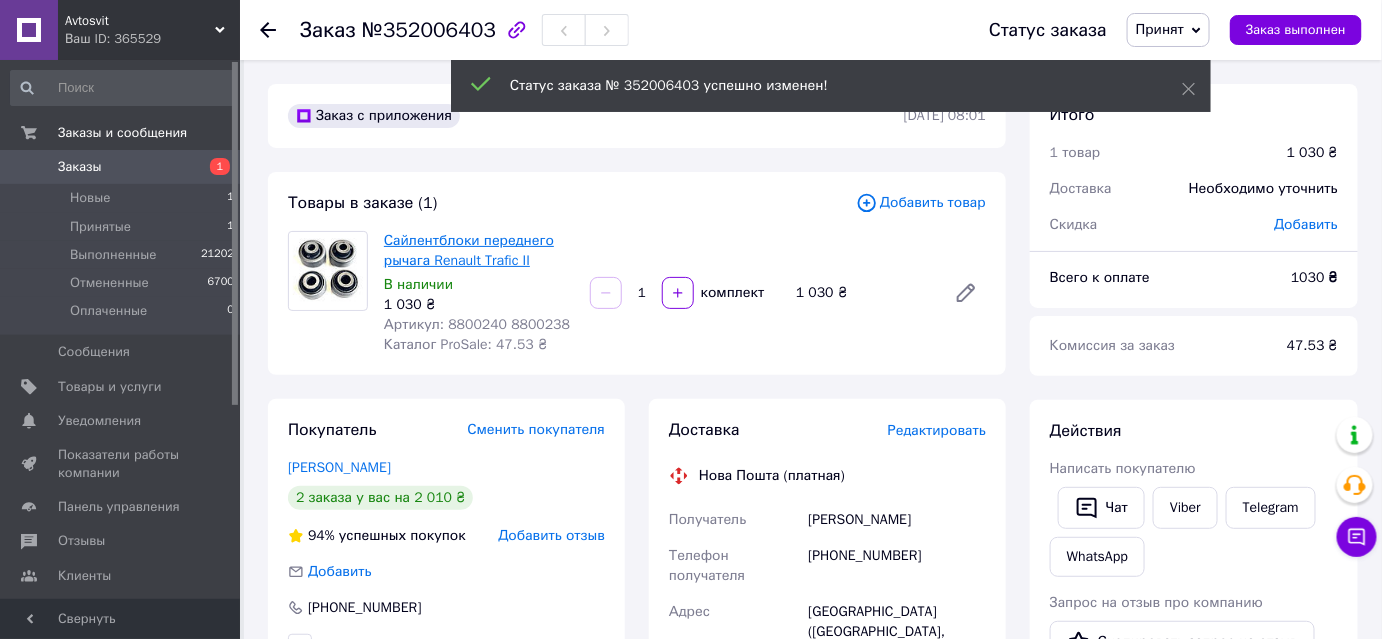 click on "Сайлентблоки переднего рычага Renault Trafic II" at bounding box center [469, 250] 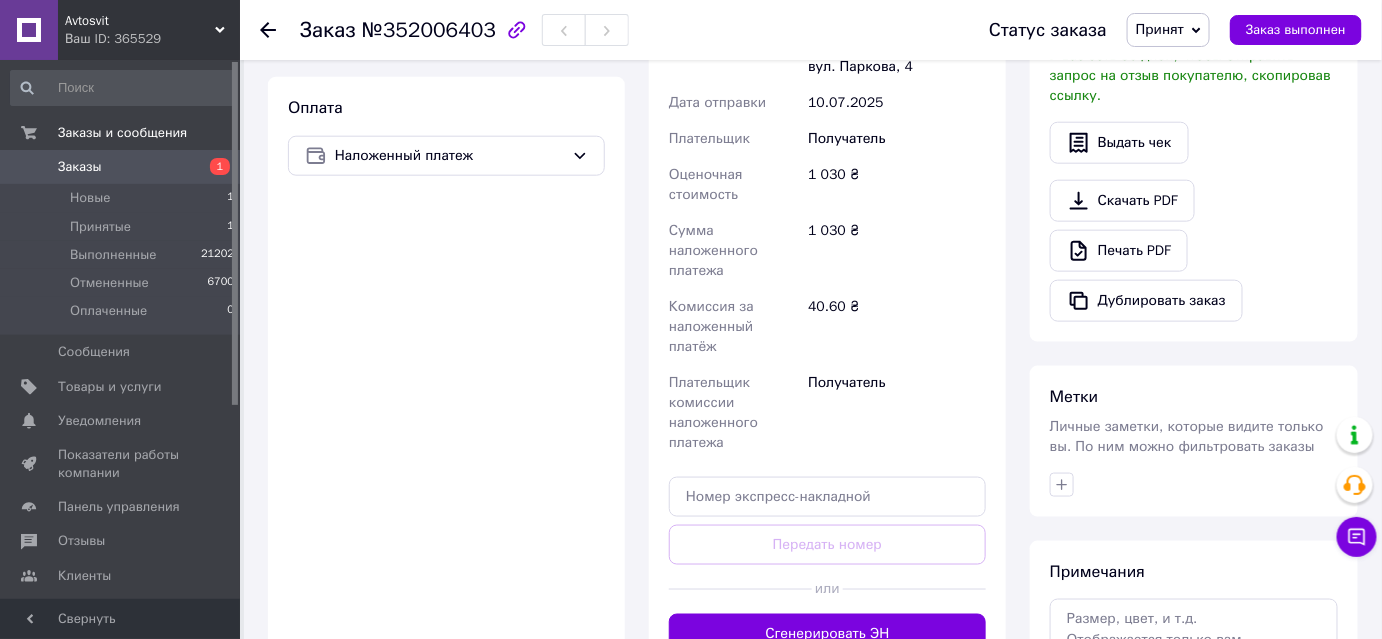 scroll, scrollTop: 727, scrollLeft: 0, axis: vertical 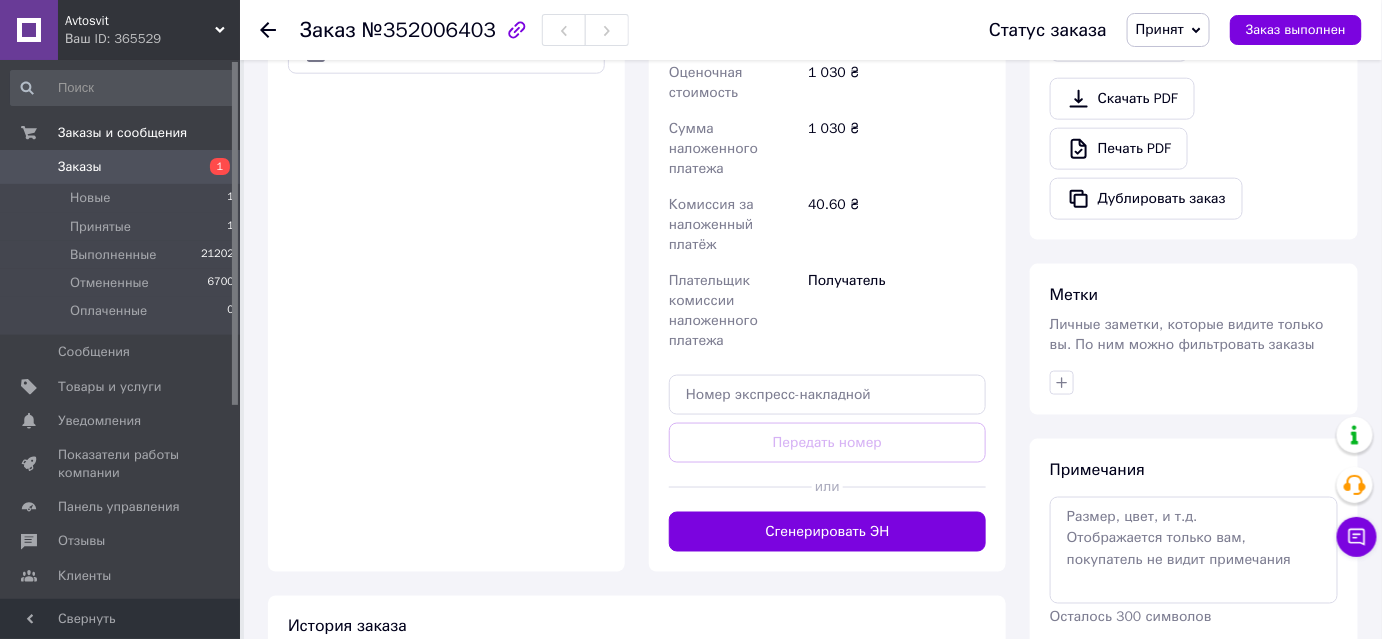 click on "Сгенерировать ЭН" at bounding box center [827, 532] 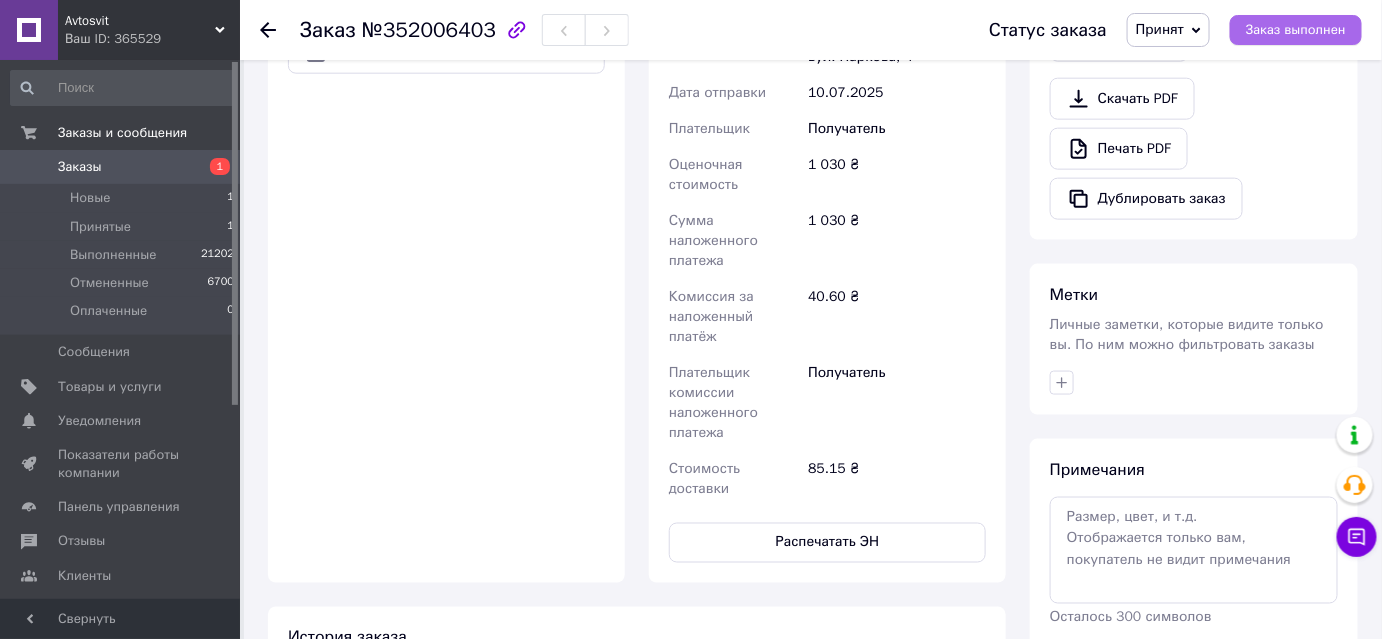click on "Заказ выполнен" at bounding box center [1296, 30] 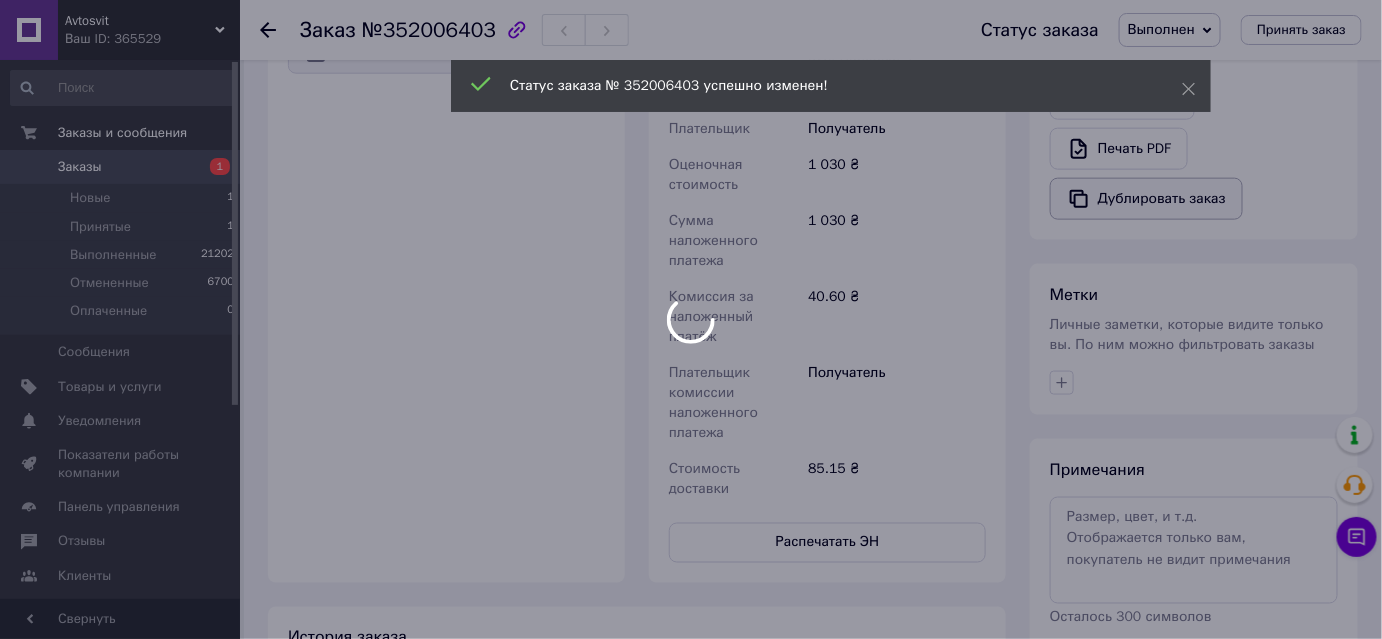 scroll, scrollTop: 690, scrollLeft: 0, axis: vertical 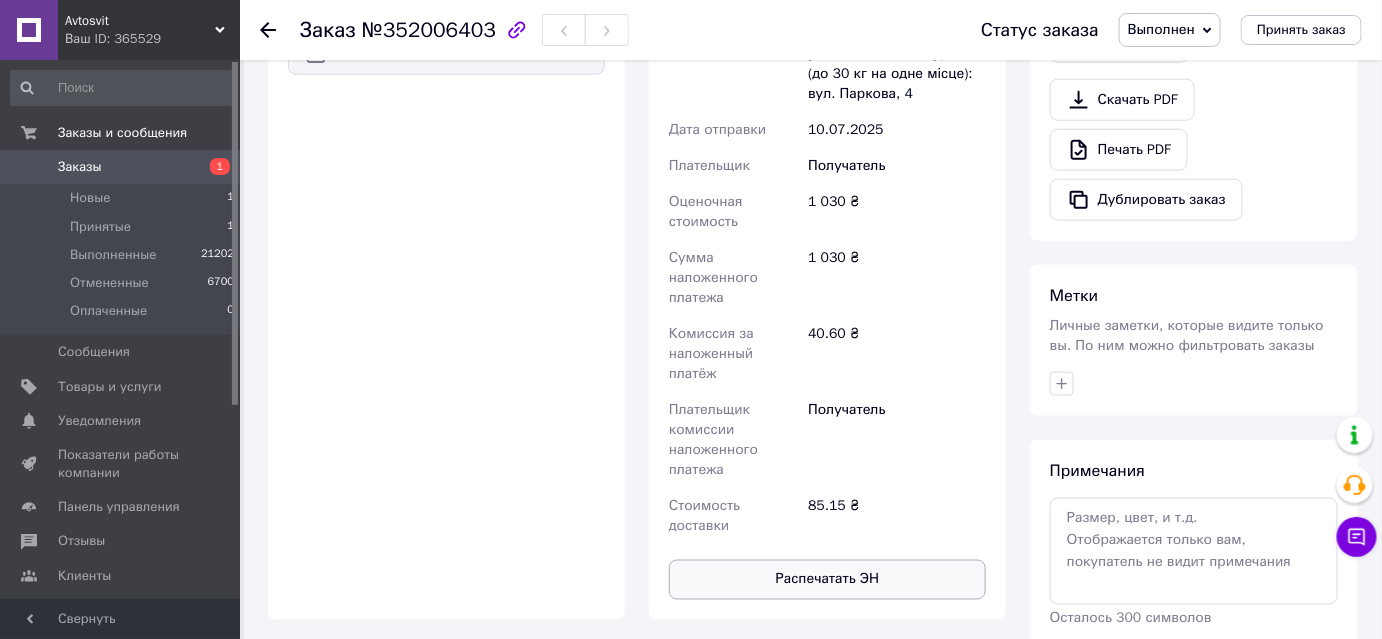 click on "Распечатать ЭН" at bounding box center (827, 580) 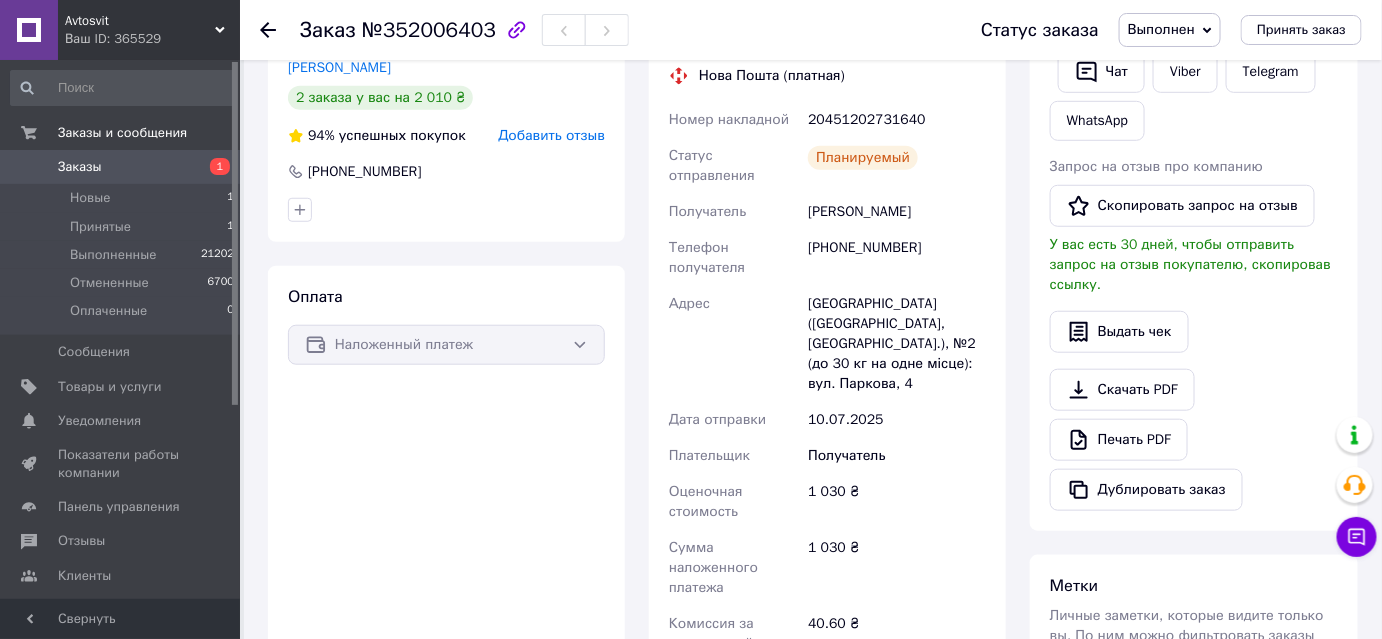 scroll, scrollTop: 127, scrollLeft: 0, axis: vertical 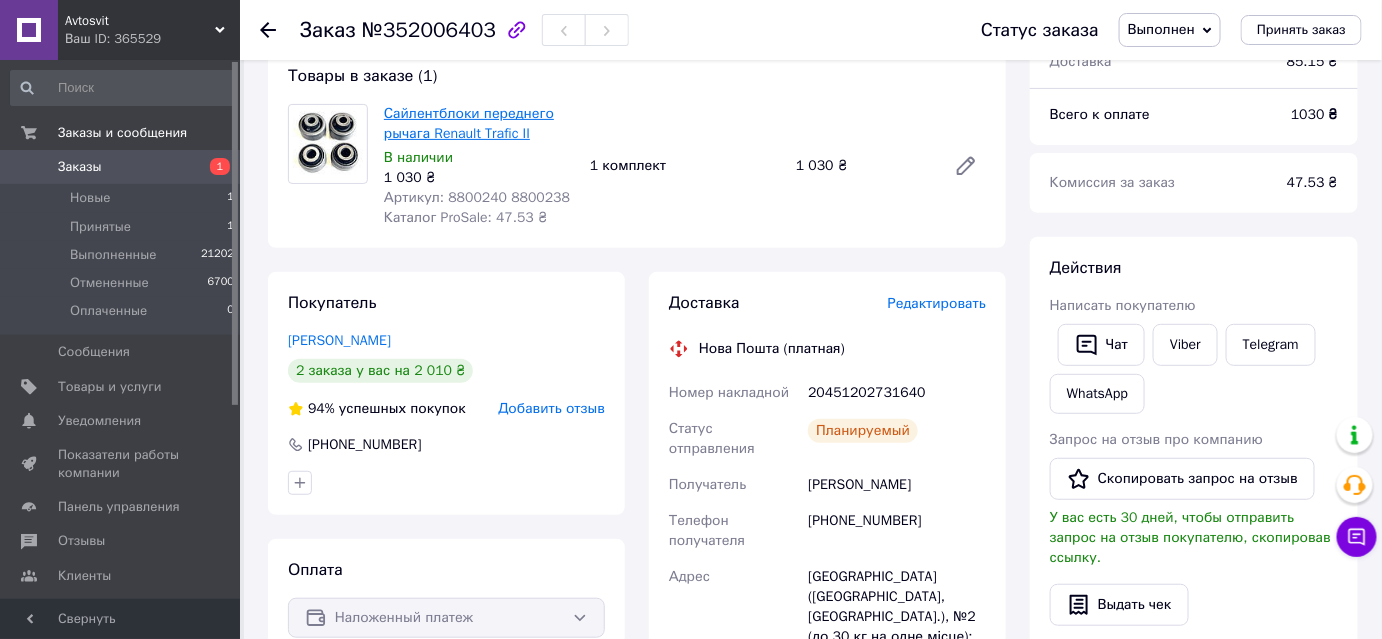 click on "Сайлентблоки переднего рычага Renault Trafic II" at bounding box center [469, 123] 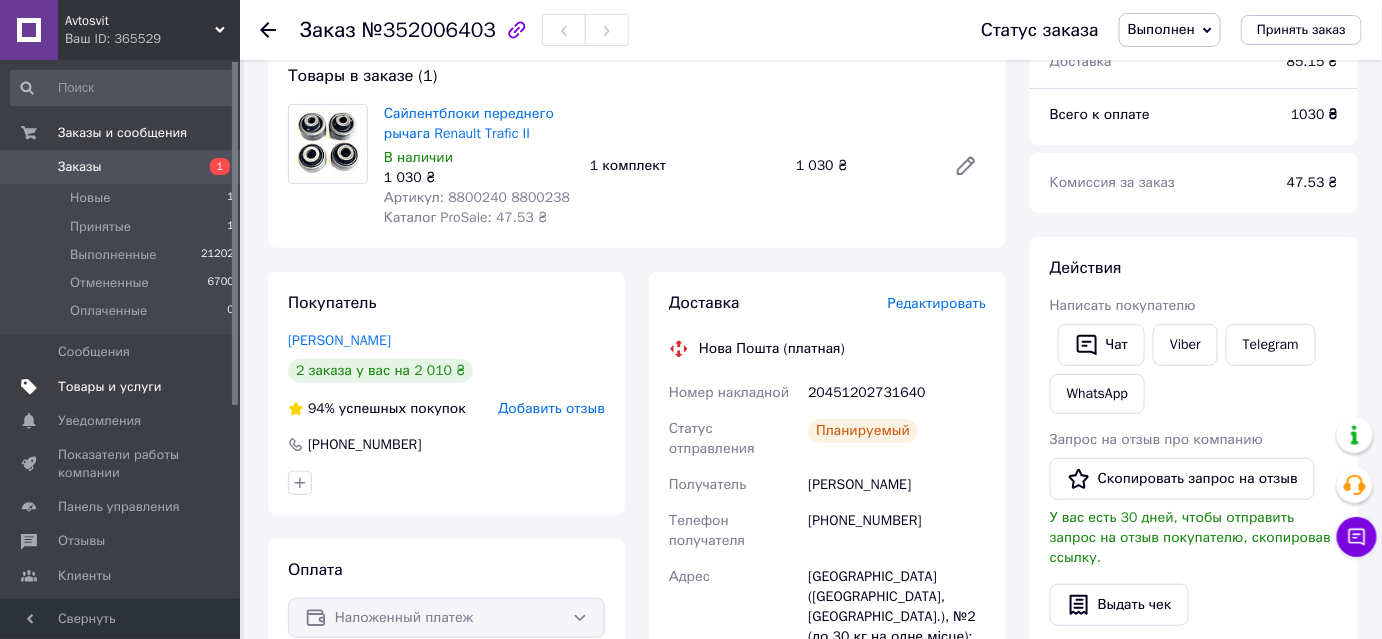 click on "Товары и услуги" at bounding box center [110, 387] 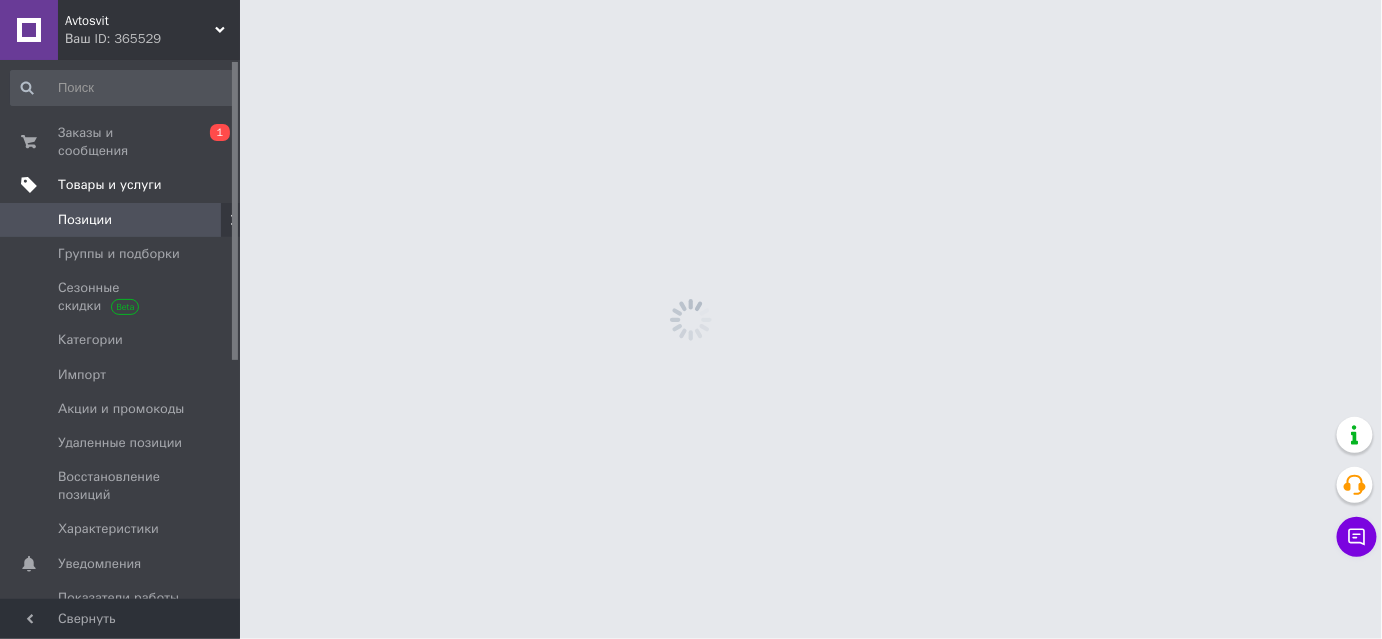 scroll, scrollTop: 0, scrollLeft: 0, axis: both 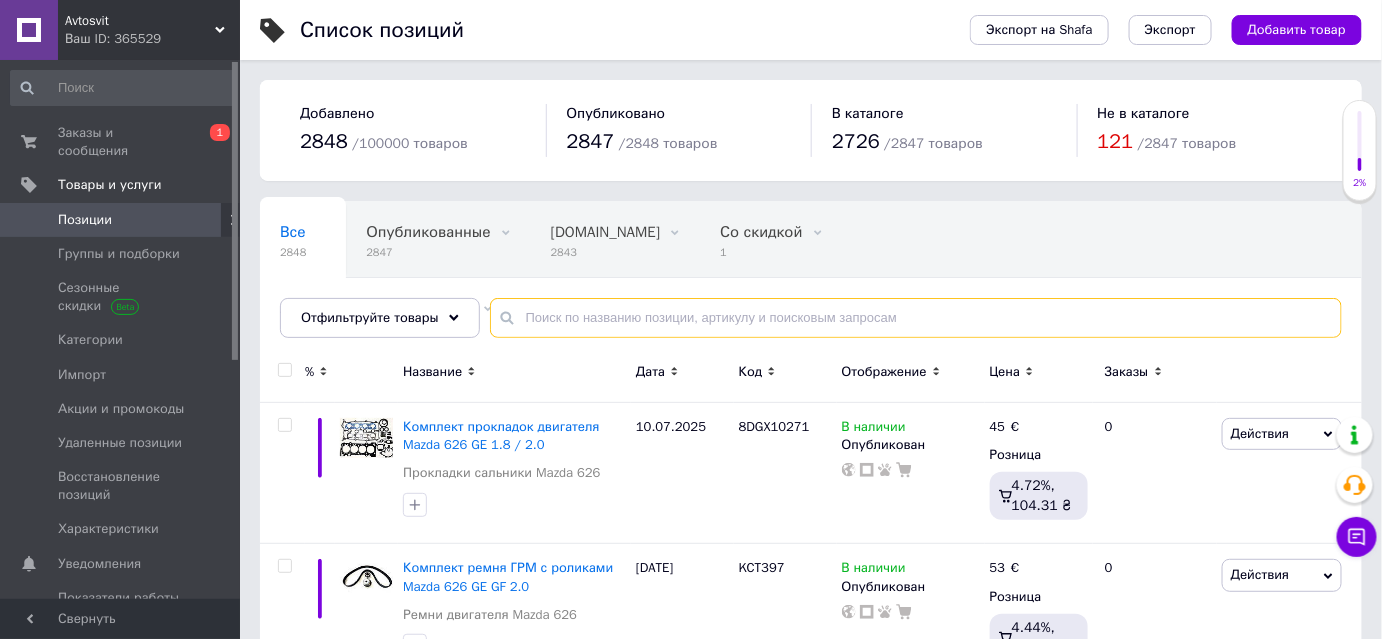 click at bounding box center [916, 318] 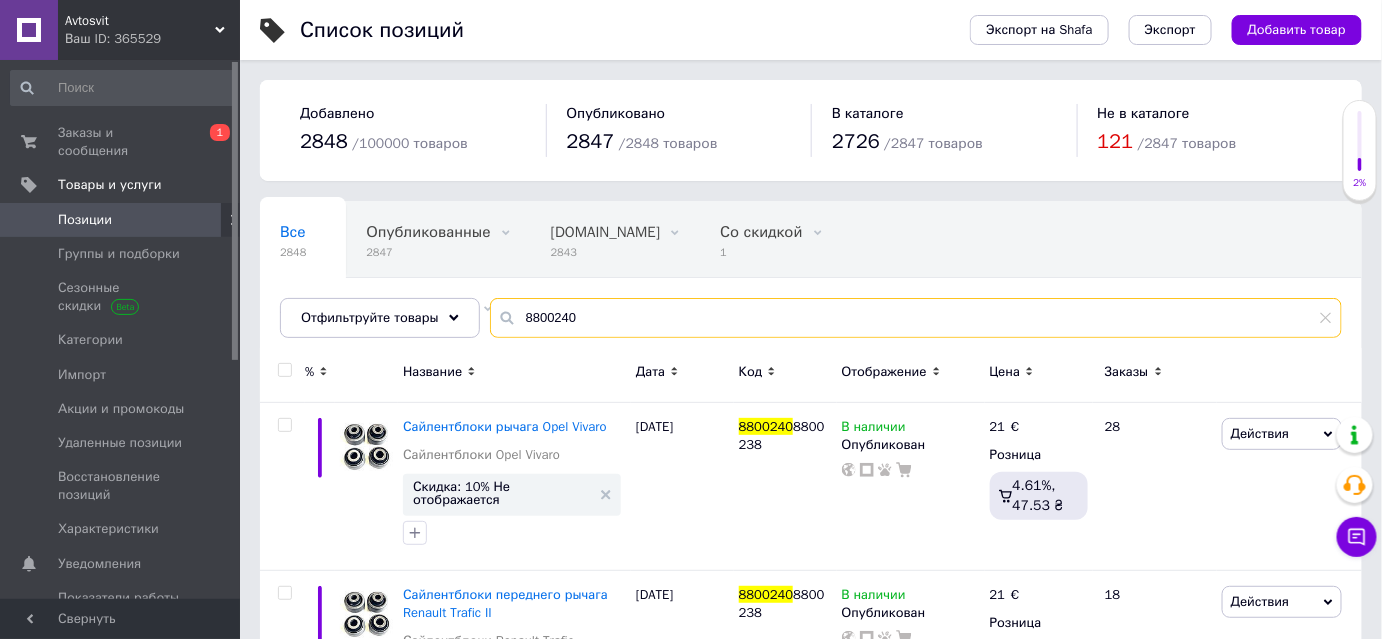scroll, scrollTop: 90, scrollLeft: 0, axis: vertical 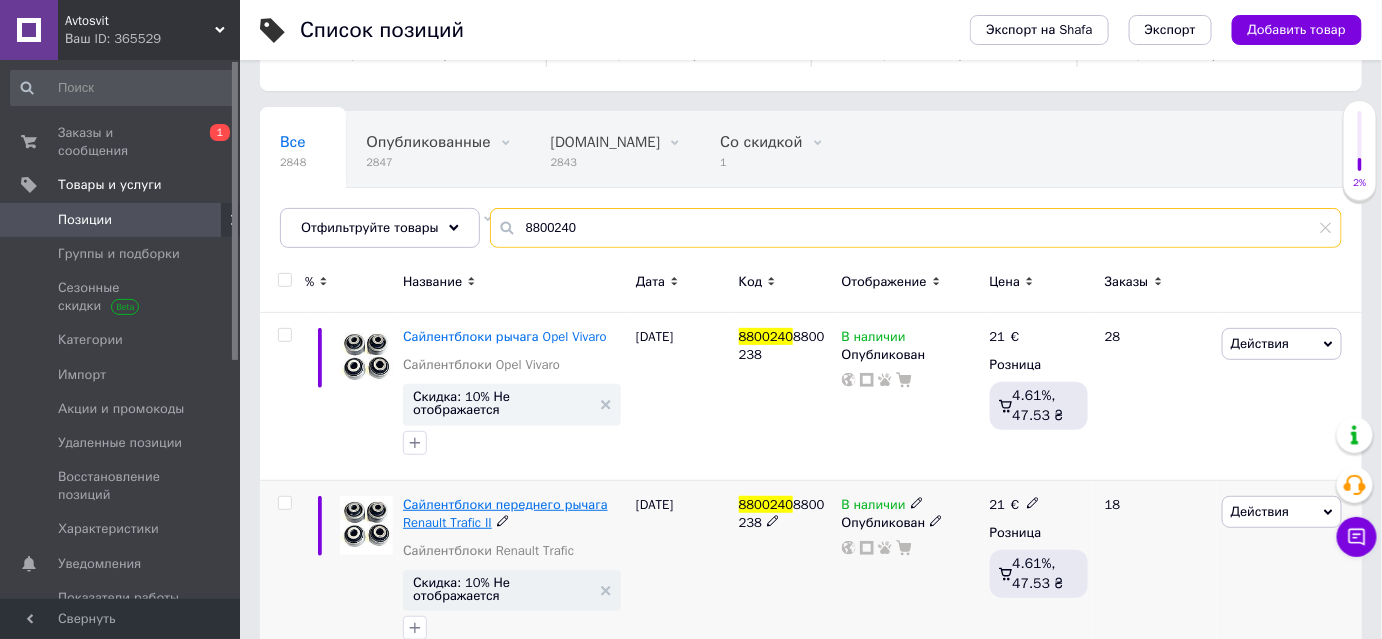 type on "8800240" 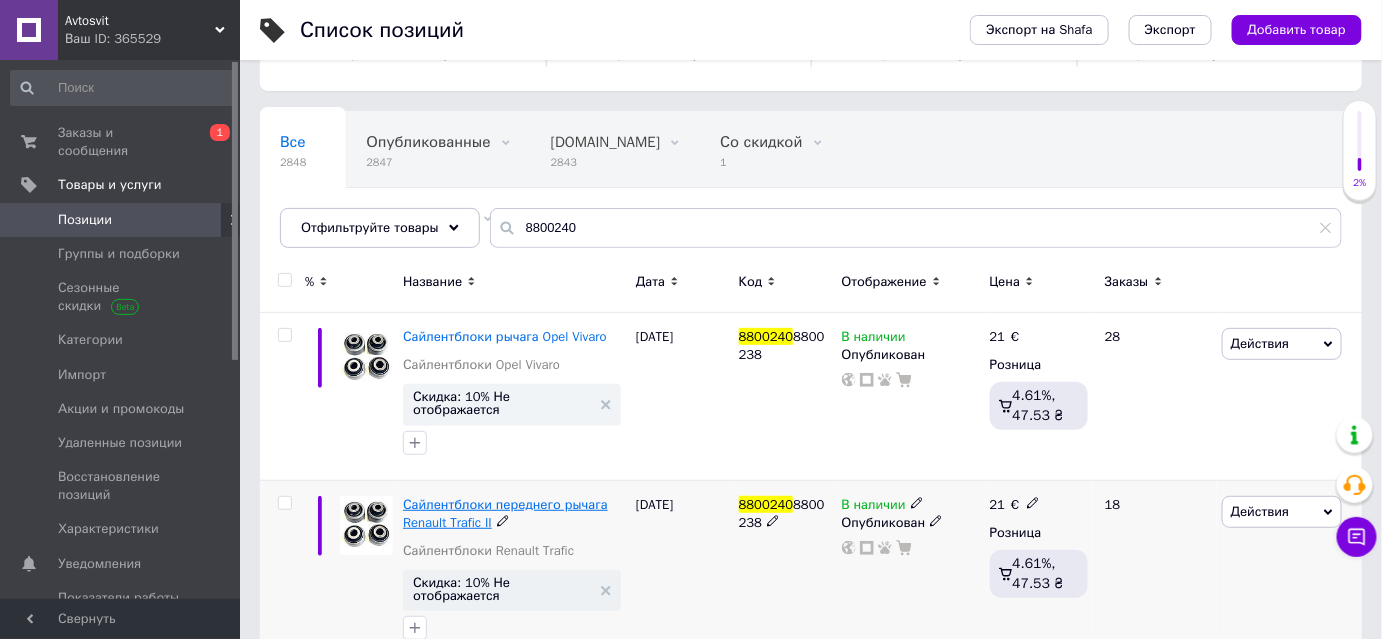 click on "Сайлентблоки переднего рычага Renault Trafic II" at bounding box center [505, 513] 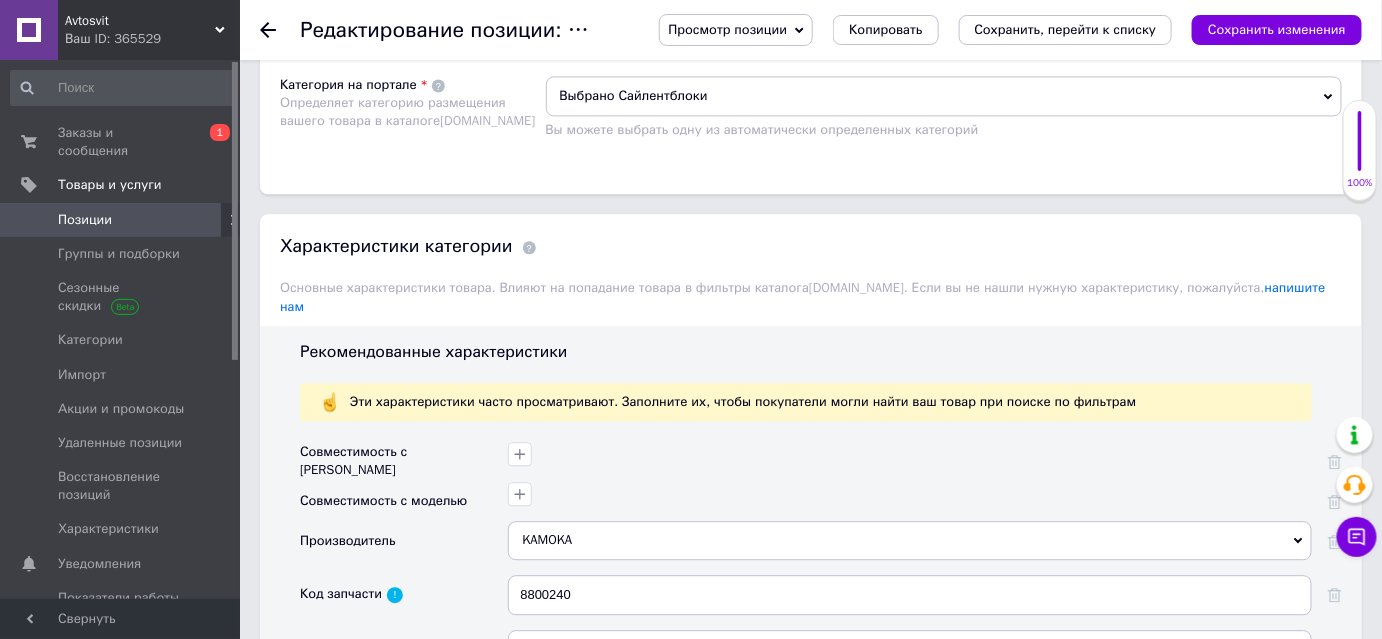 scroll, scrollTop: 1636, scrollLeft: 0, axis: vertical 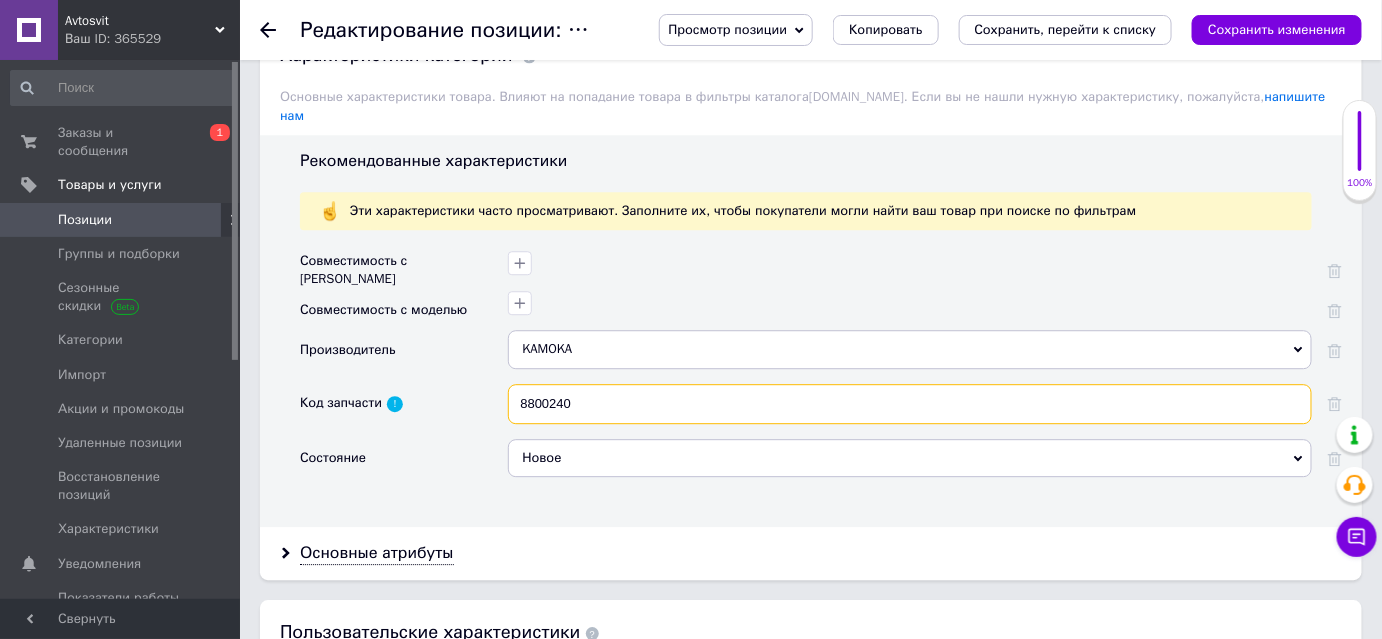 drag, startPoint x: 590, startPoint y: 374, endPoint x: 398, endPoint y: 364, distance: 192.26024 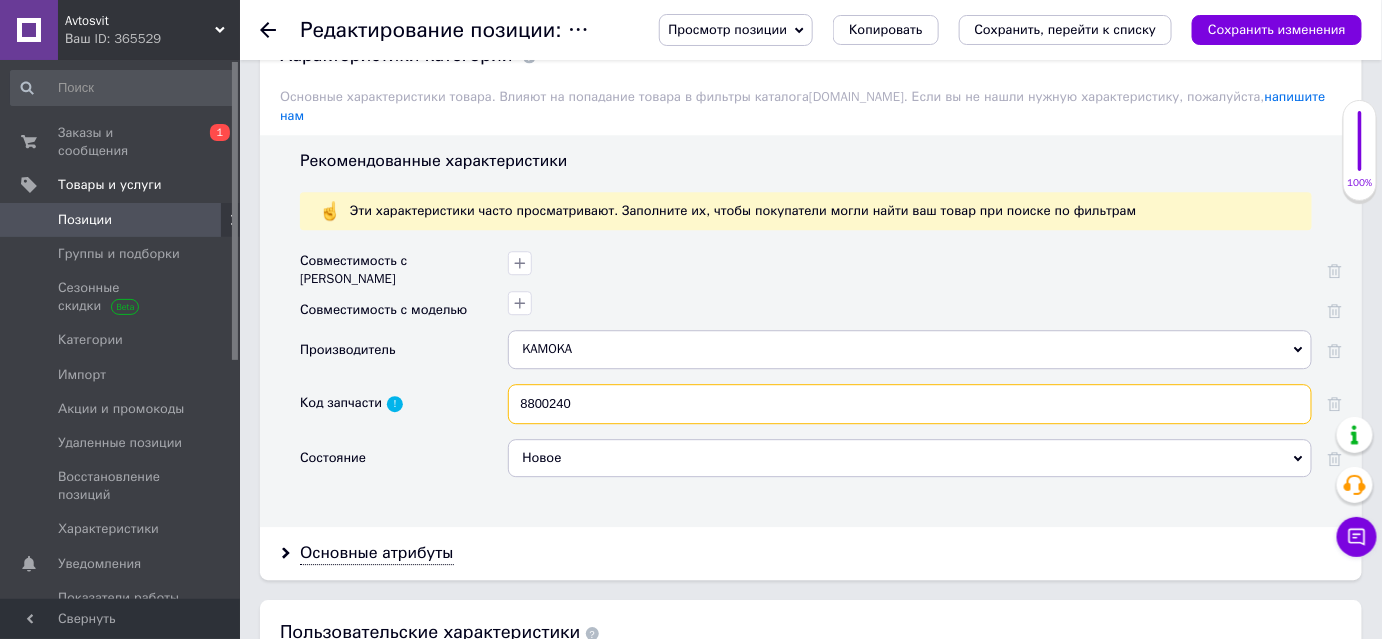 checkbox on "true" 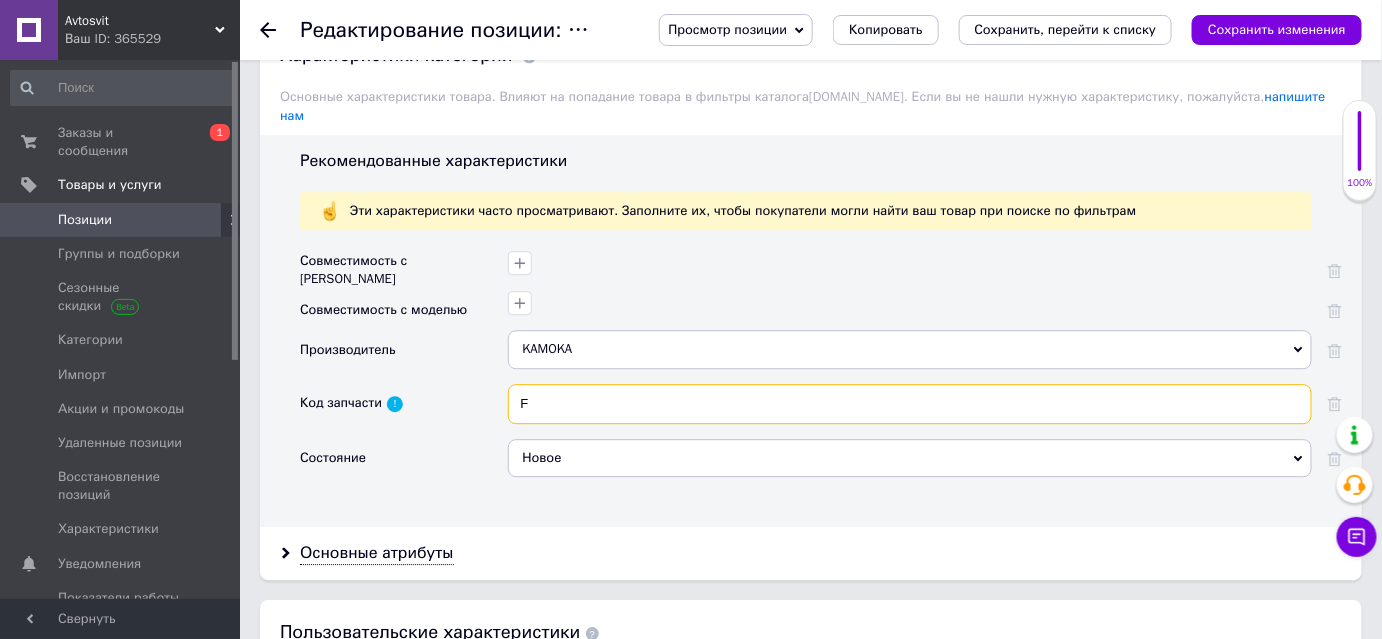 checkbox on "true" 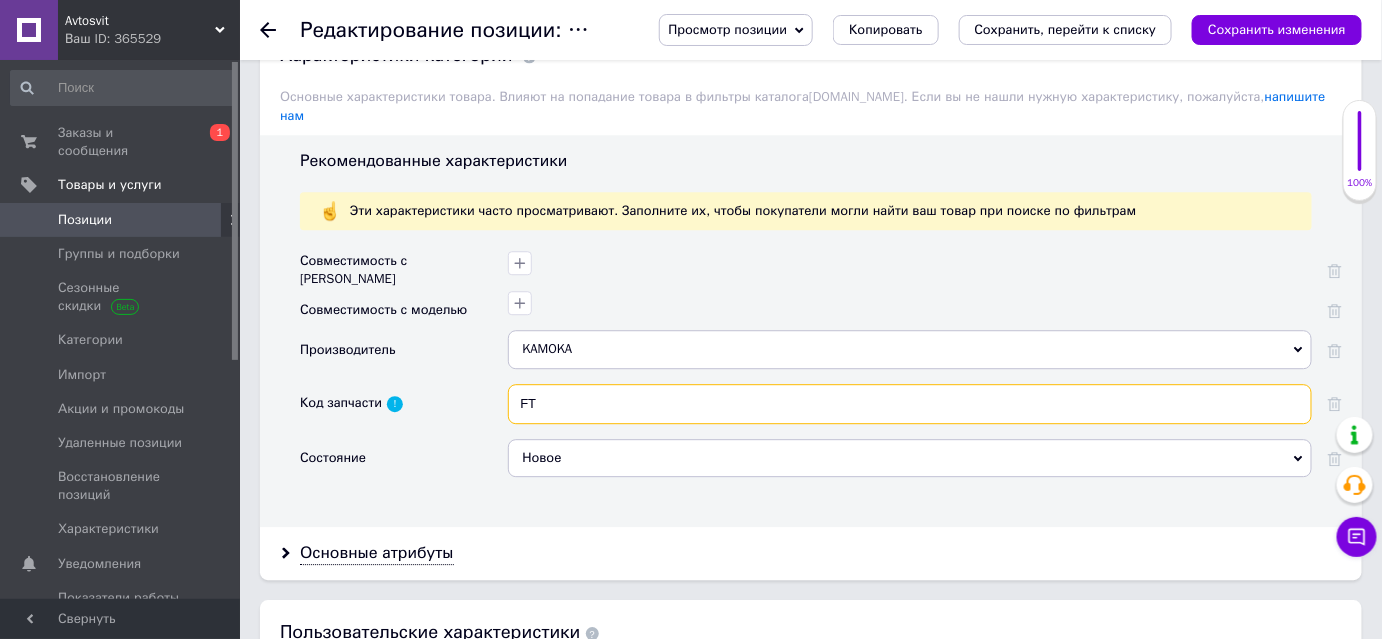 checkbox on "true" 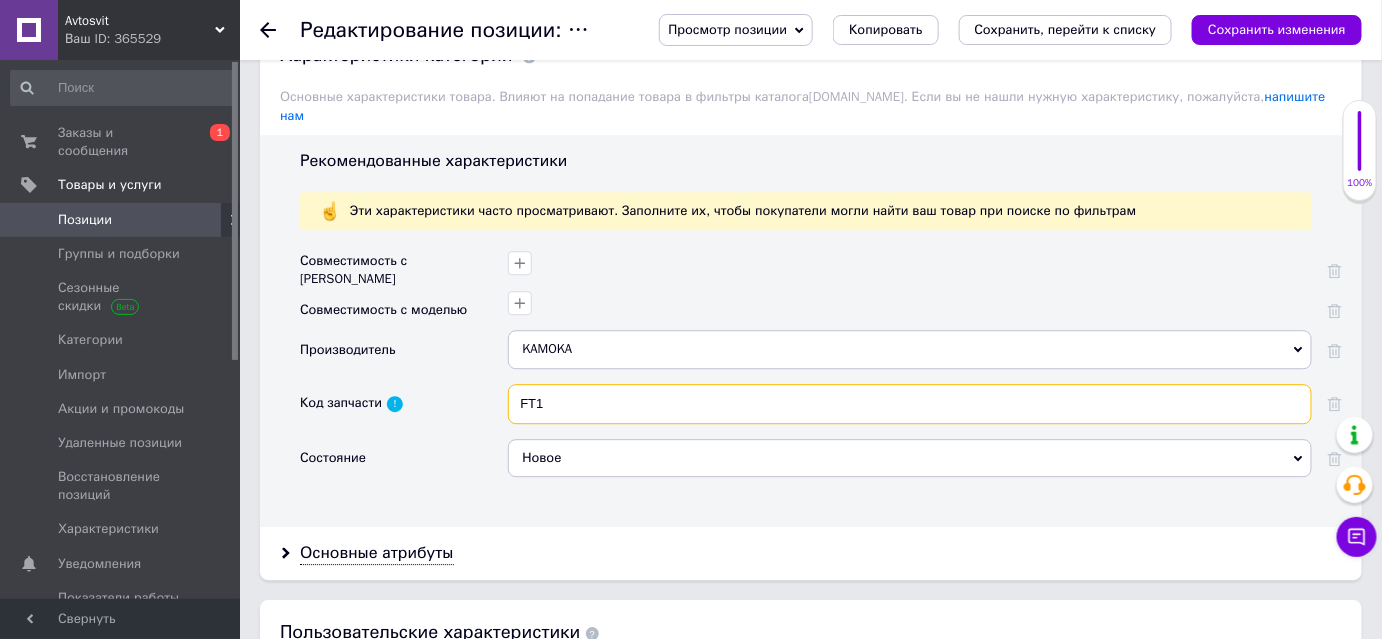 checkbox on "true" 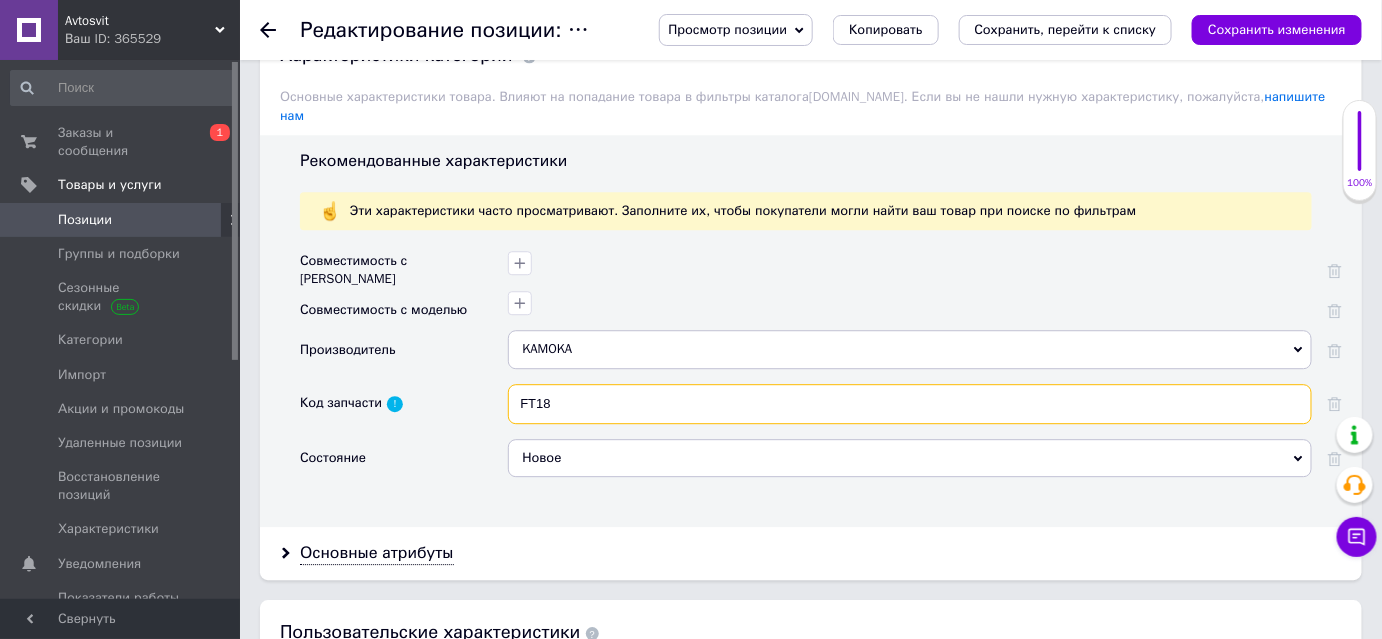 checkbox on "true" 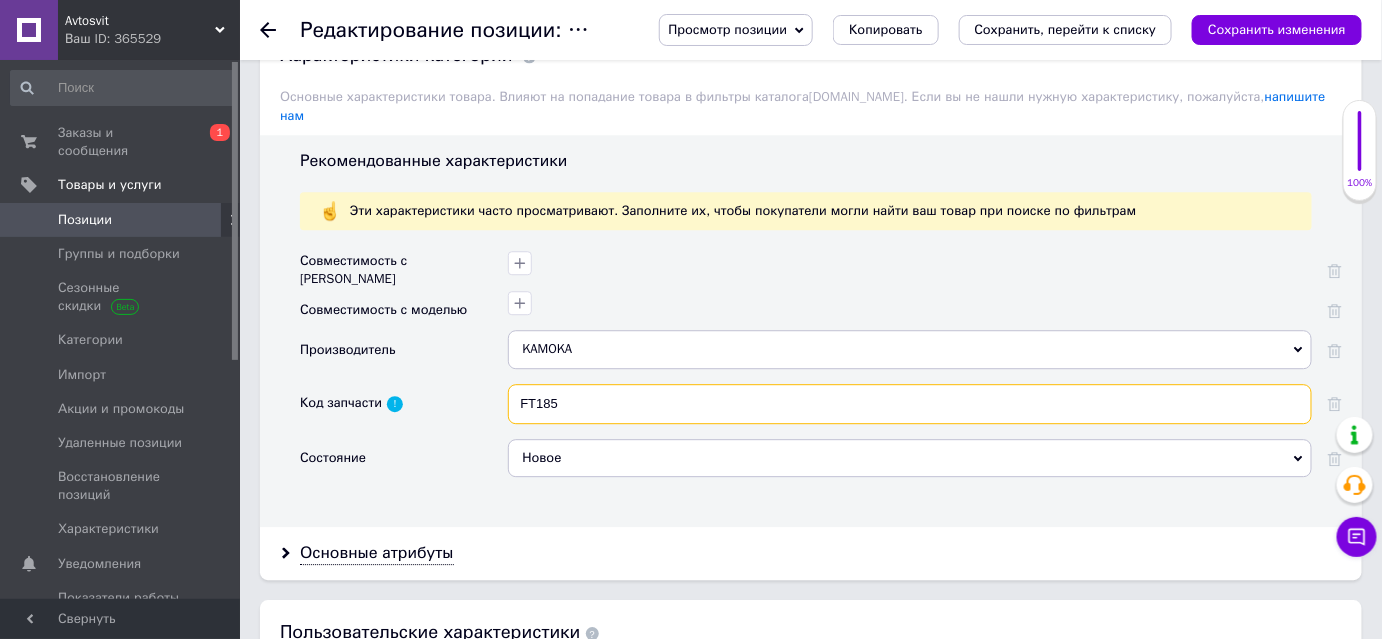 checkbox on "true" 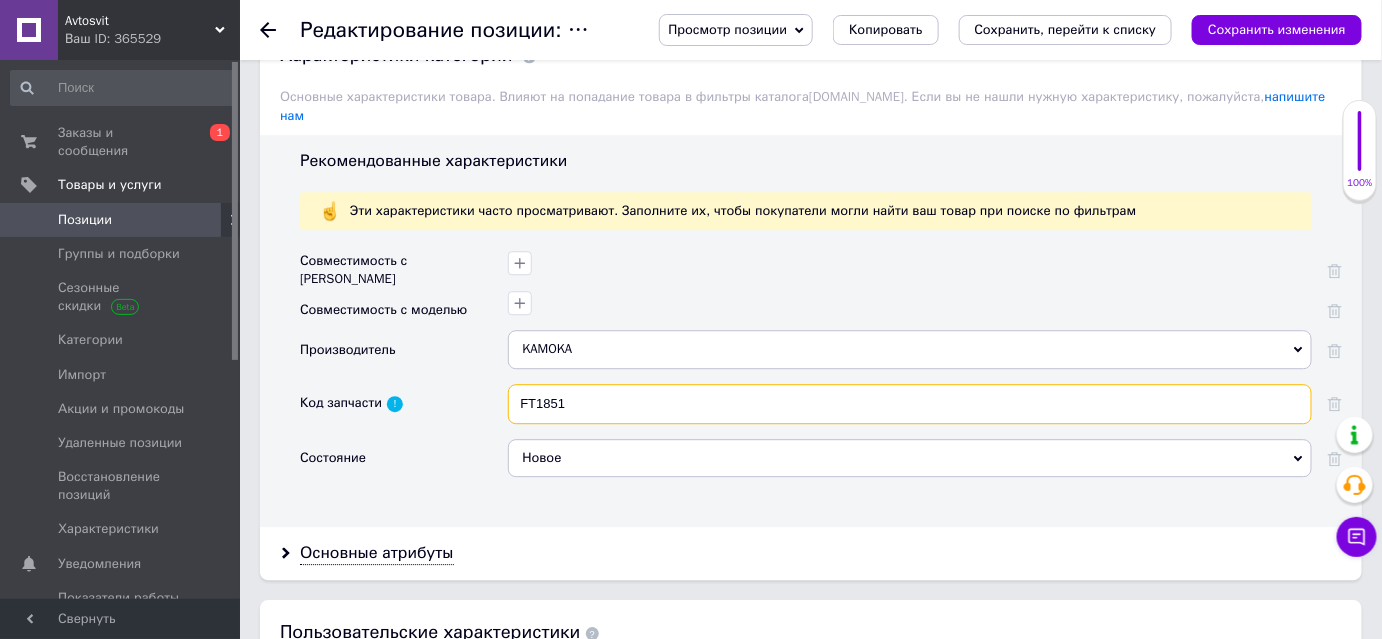 checkbox on "true" 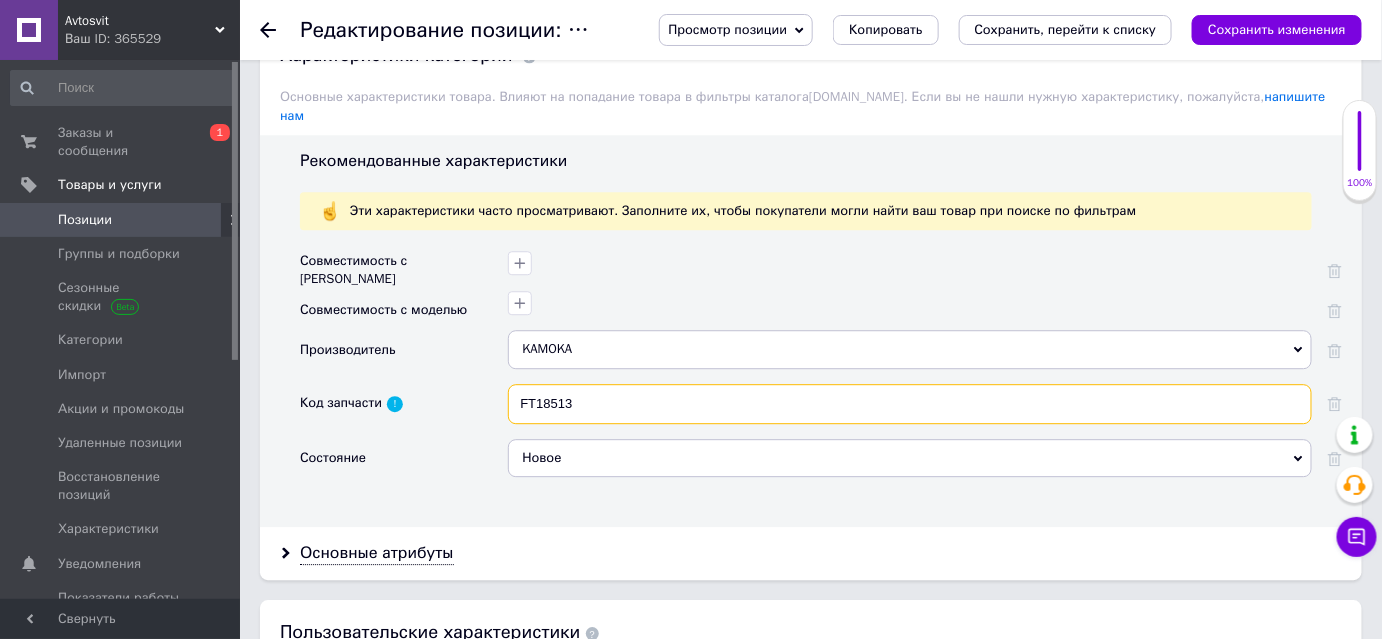 type on "FT18513" 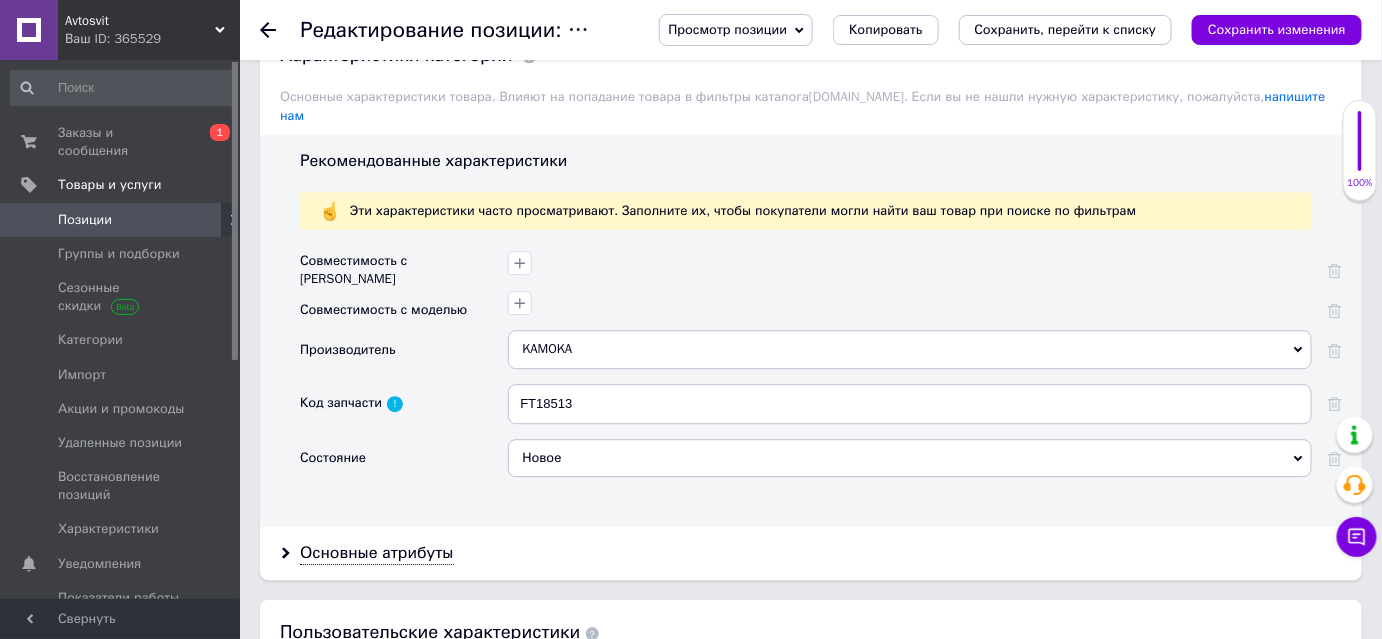 drag, startPoint x: 581, startPoint y: 315, endPoint x: 533, endPoint y: 305, distance: 49.0306 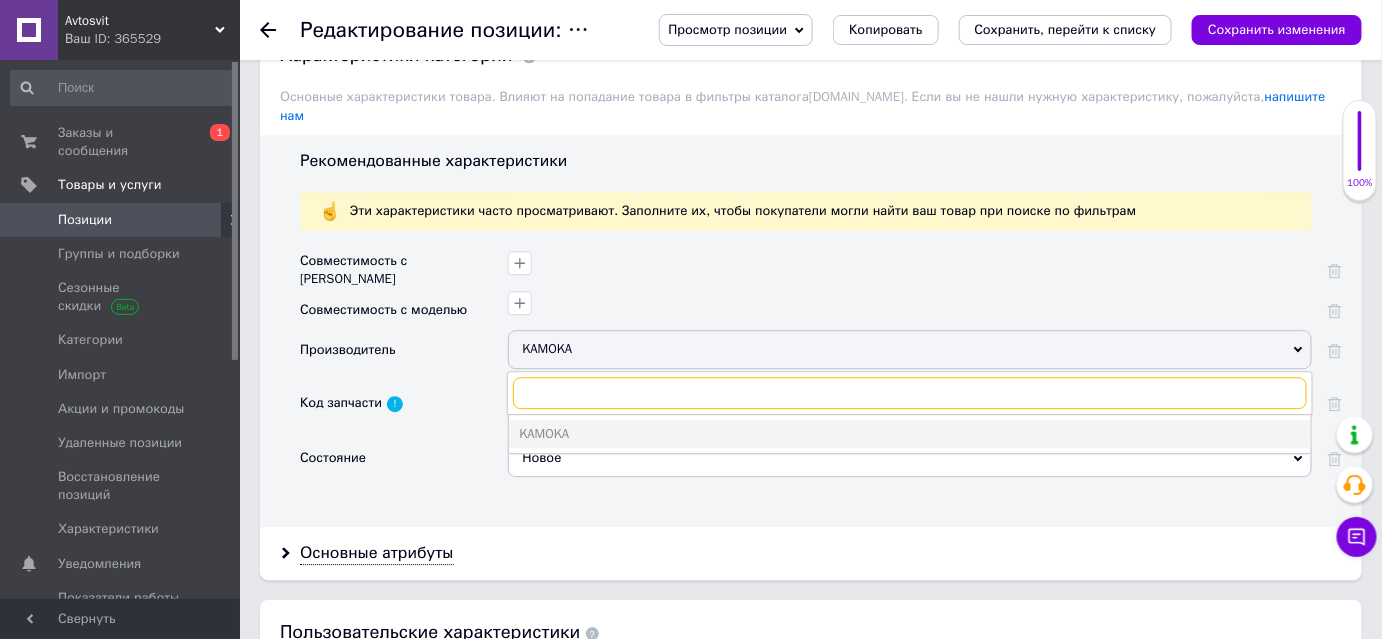 type on "f" 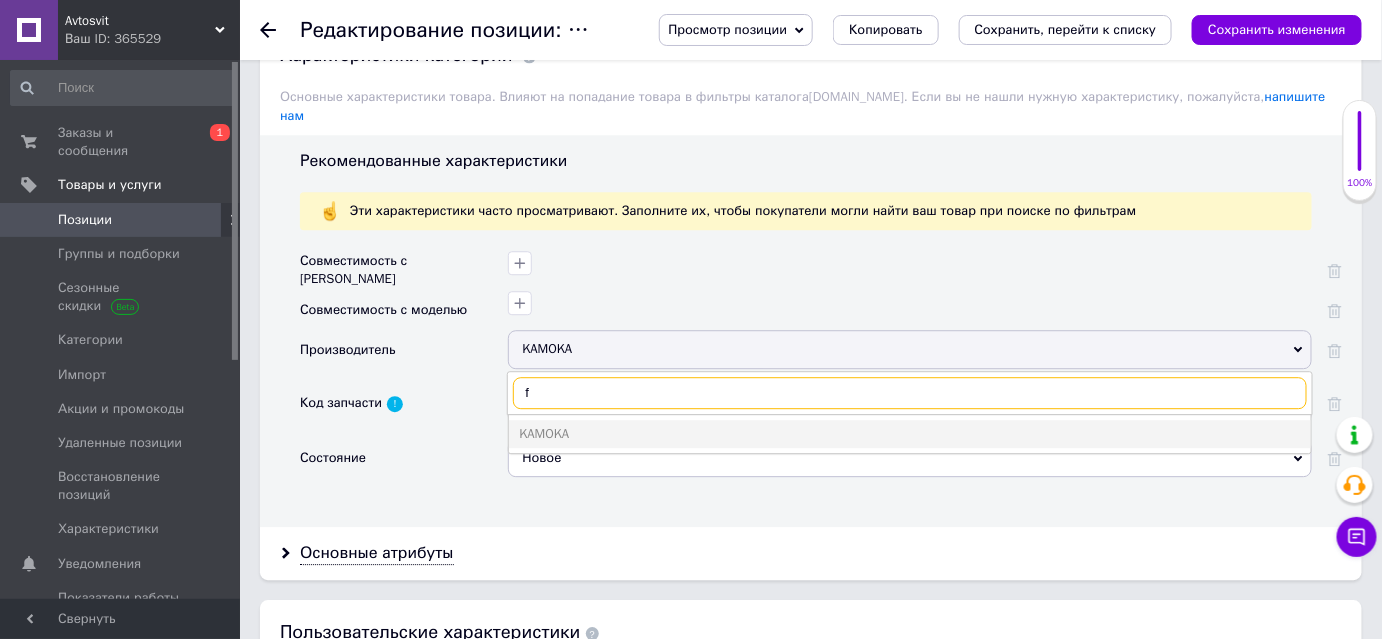 checkbox on "true" 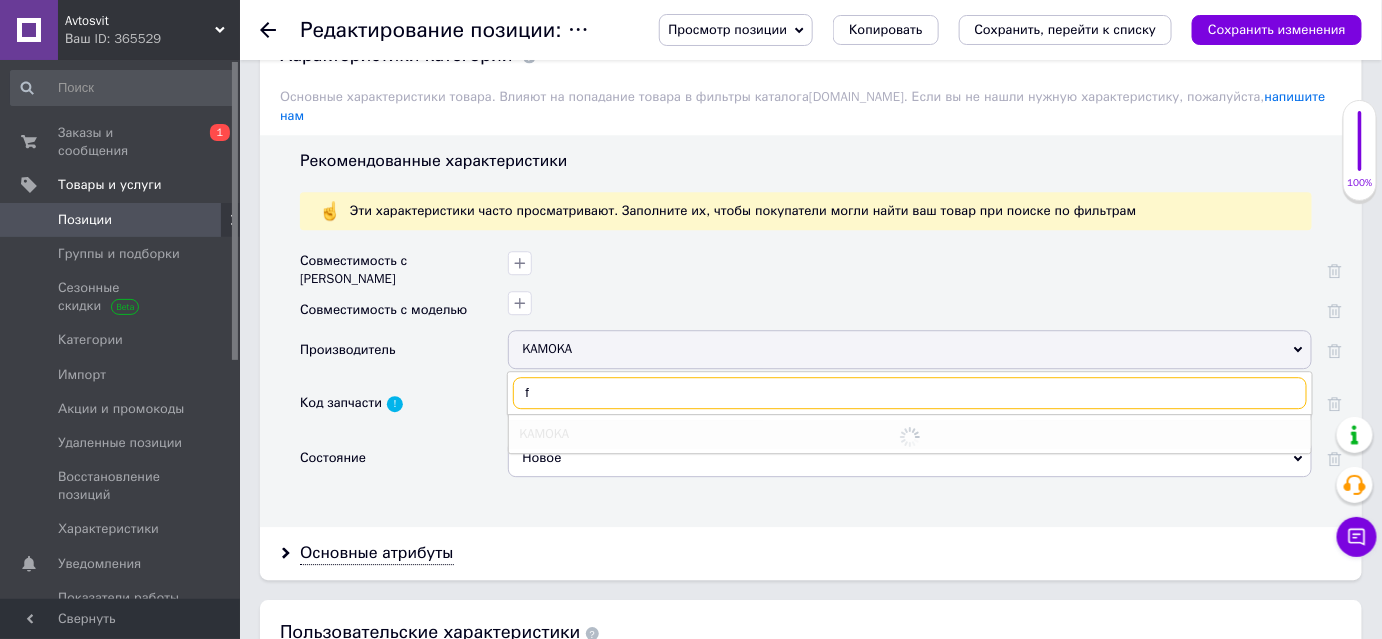 type on "fa" 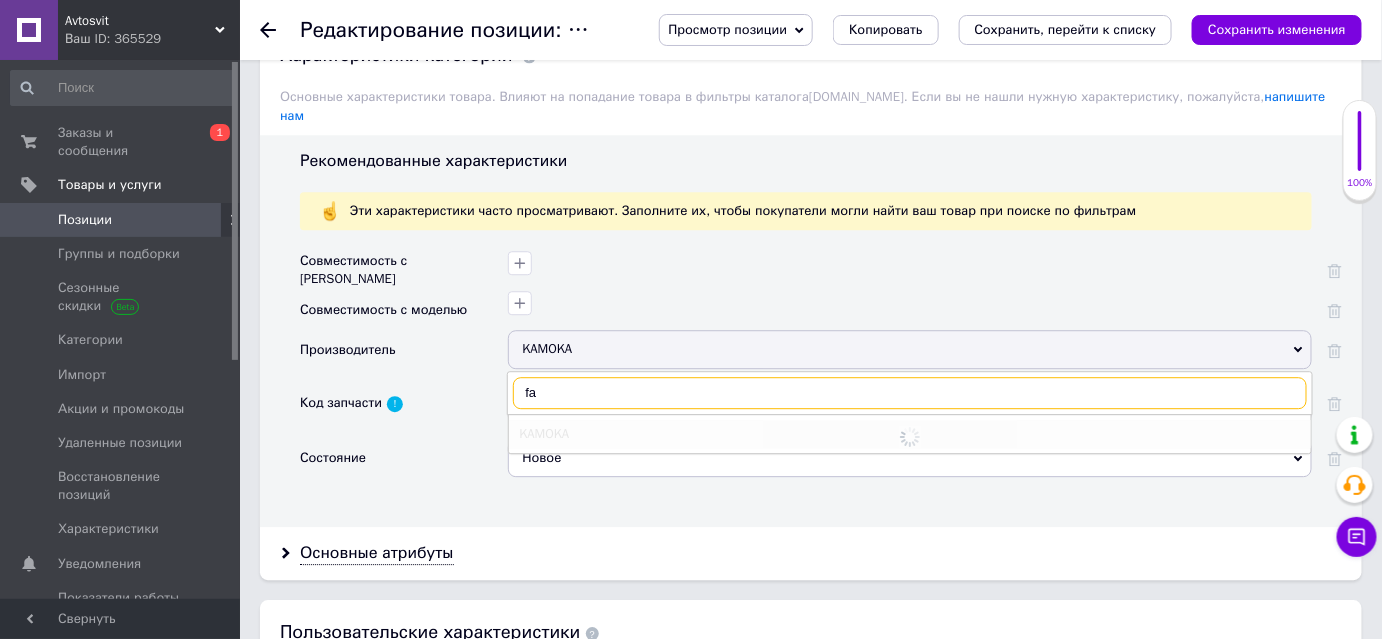 checkbox on "true" 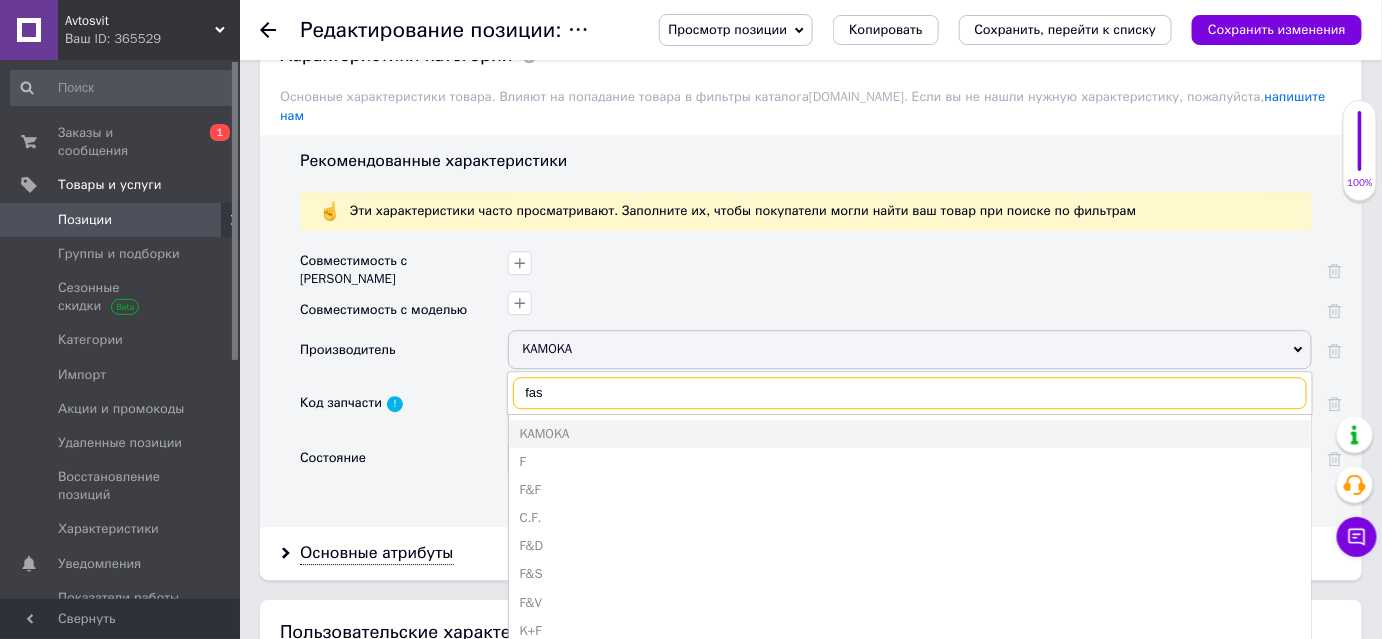 type on "fast" 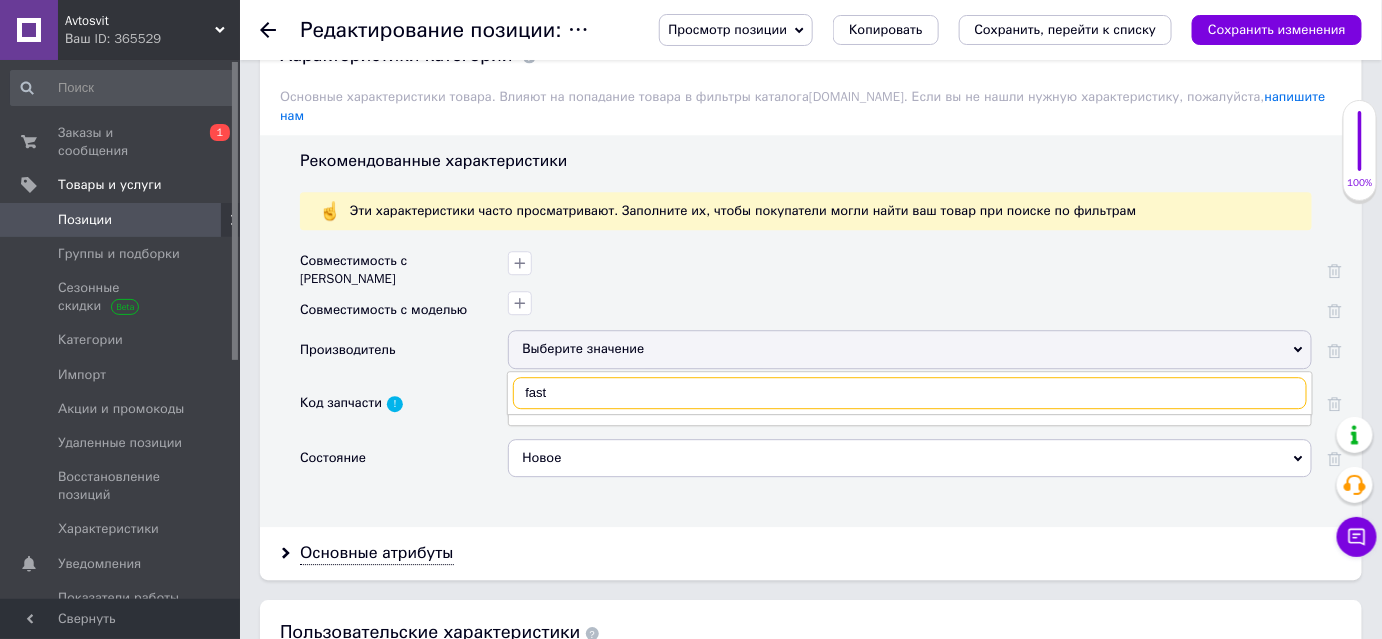 checkbox on "true" 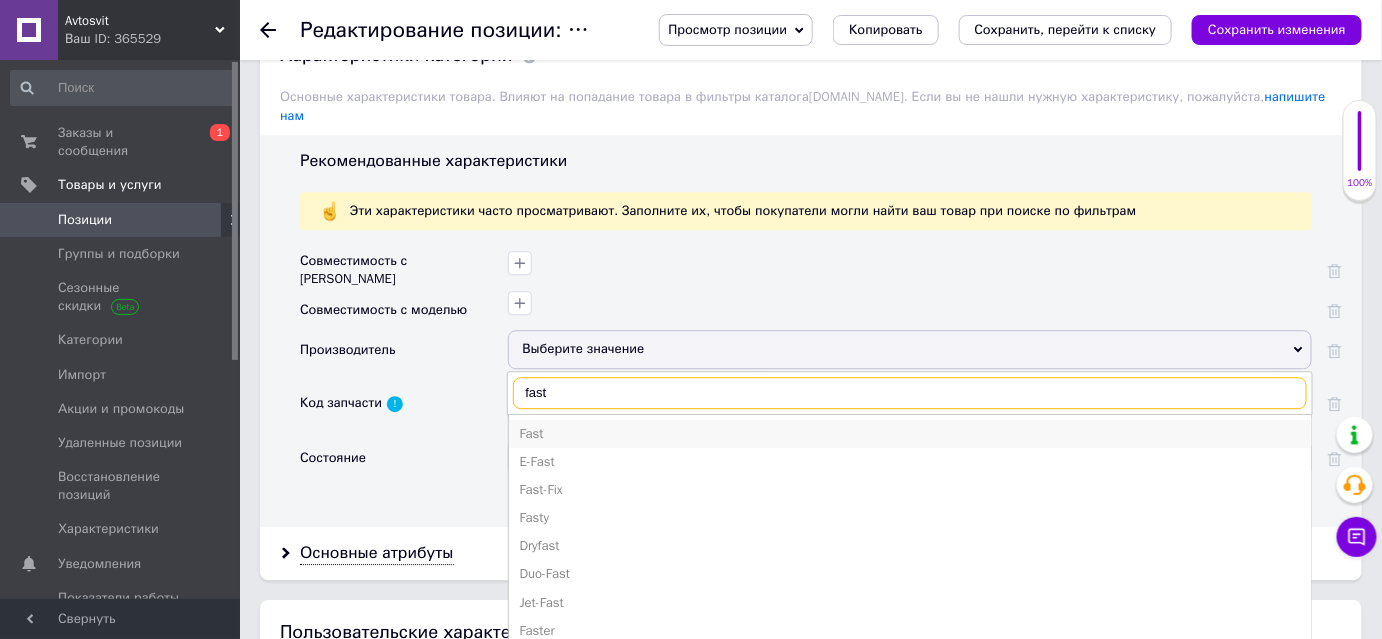 type on "fast" 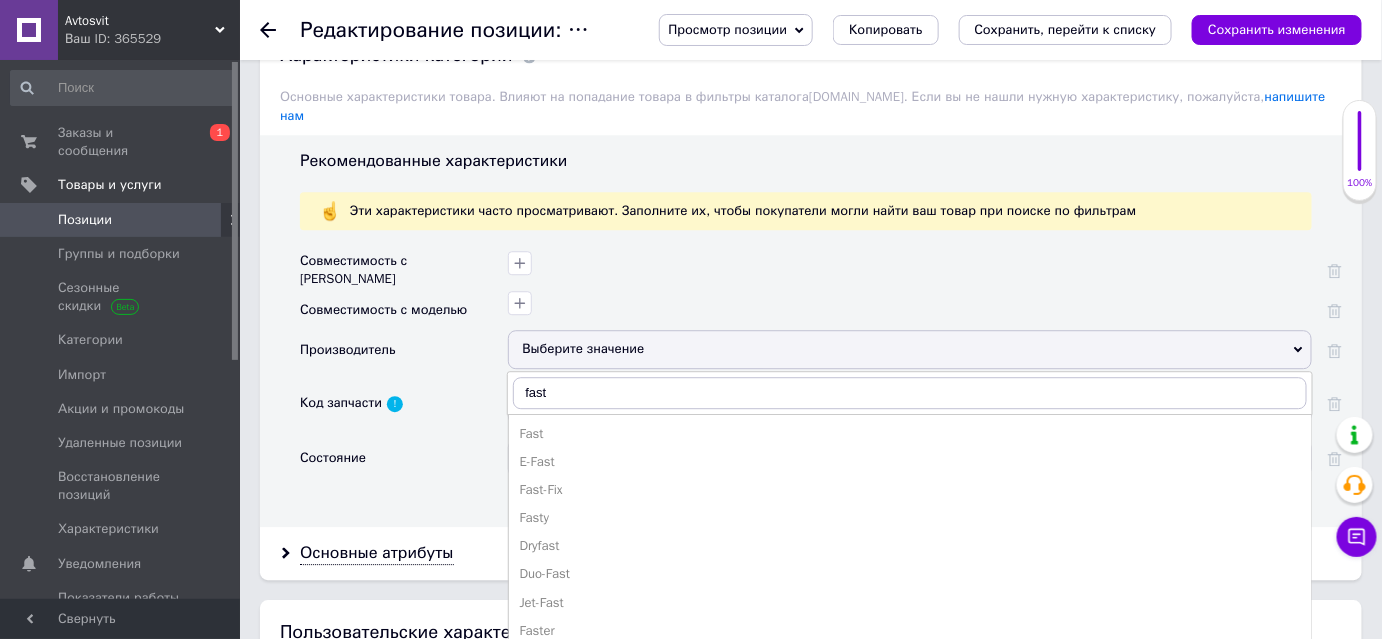 click on "Fast" at bounding box center (910, 434) 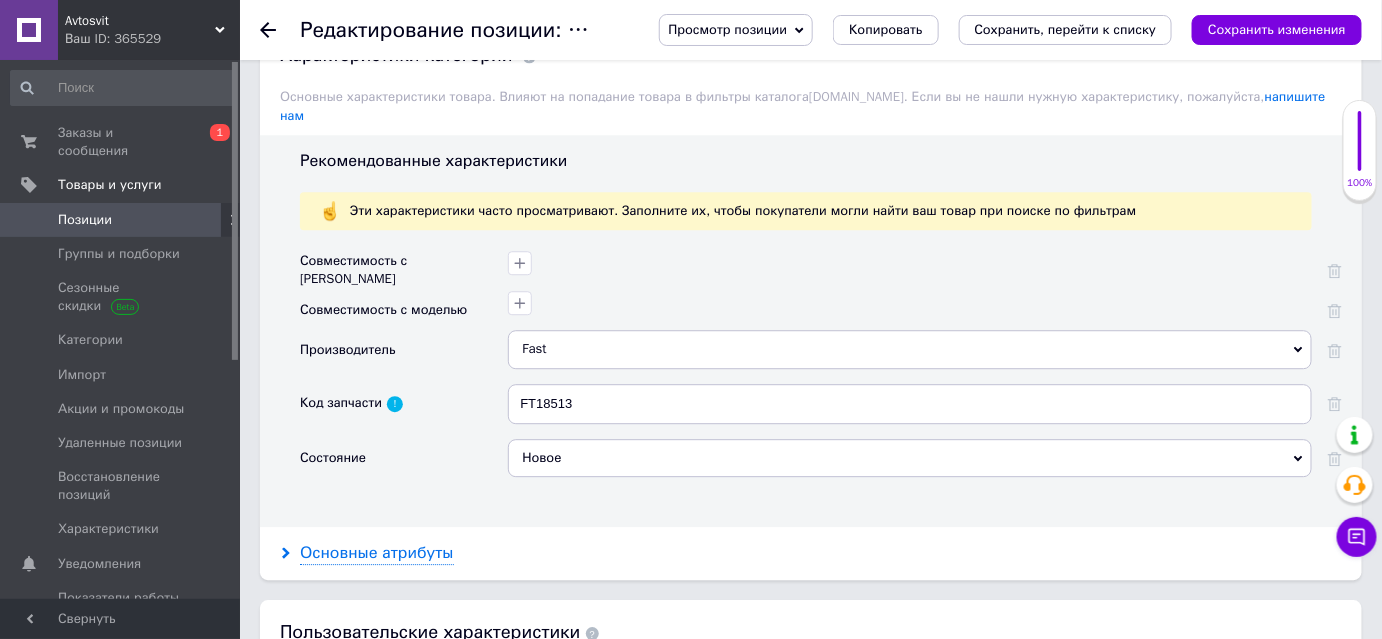click on "Основные атрибуты" at bounding box center [377, 553] 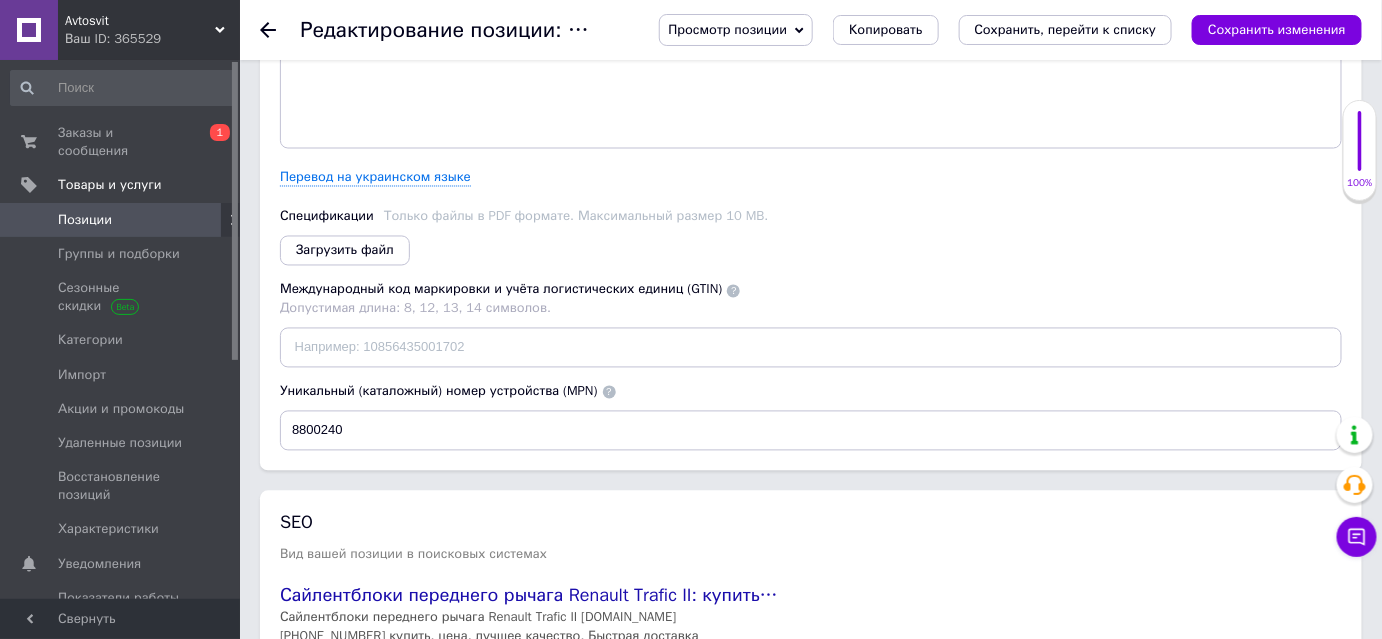 scroll, scrollTop: 3798, scrollLeft: 0, axis: vertical 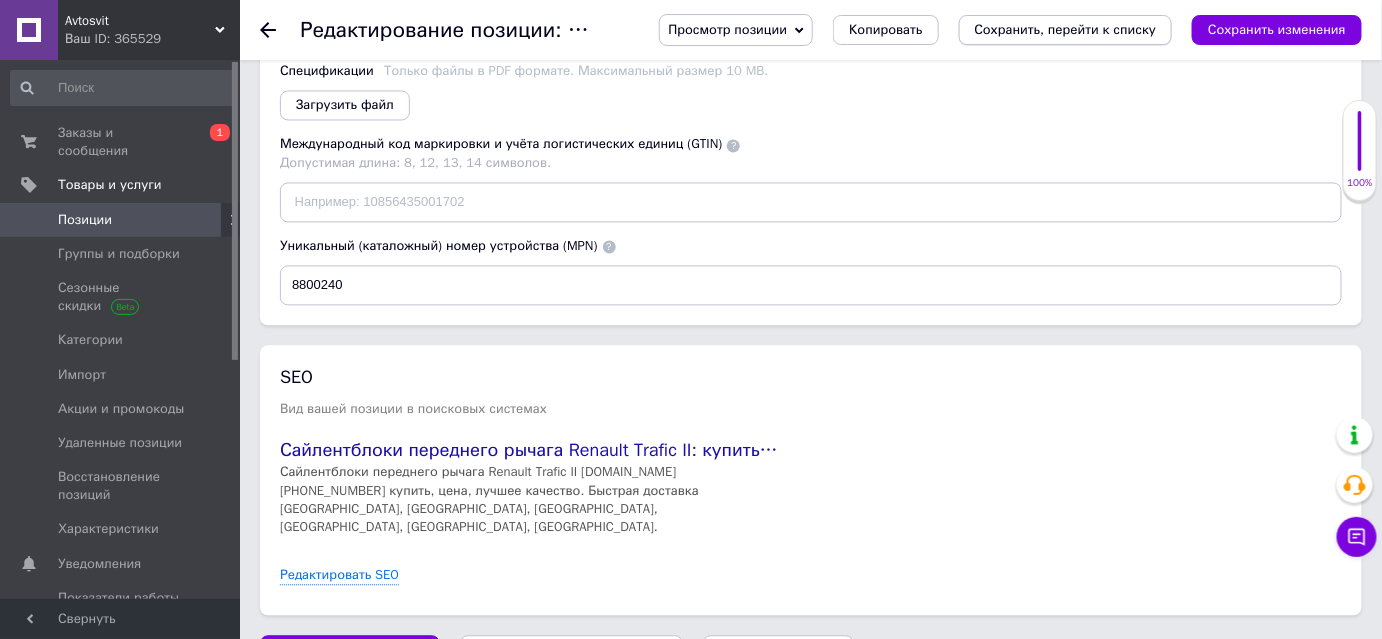 click on "Сохранить, перейти к списку" at bounding box center [1066, 29] 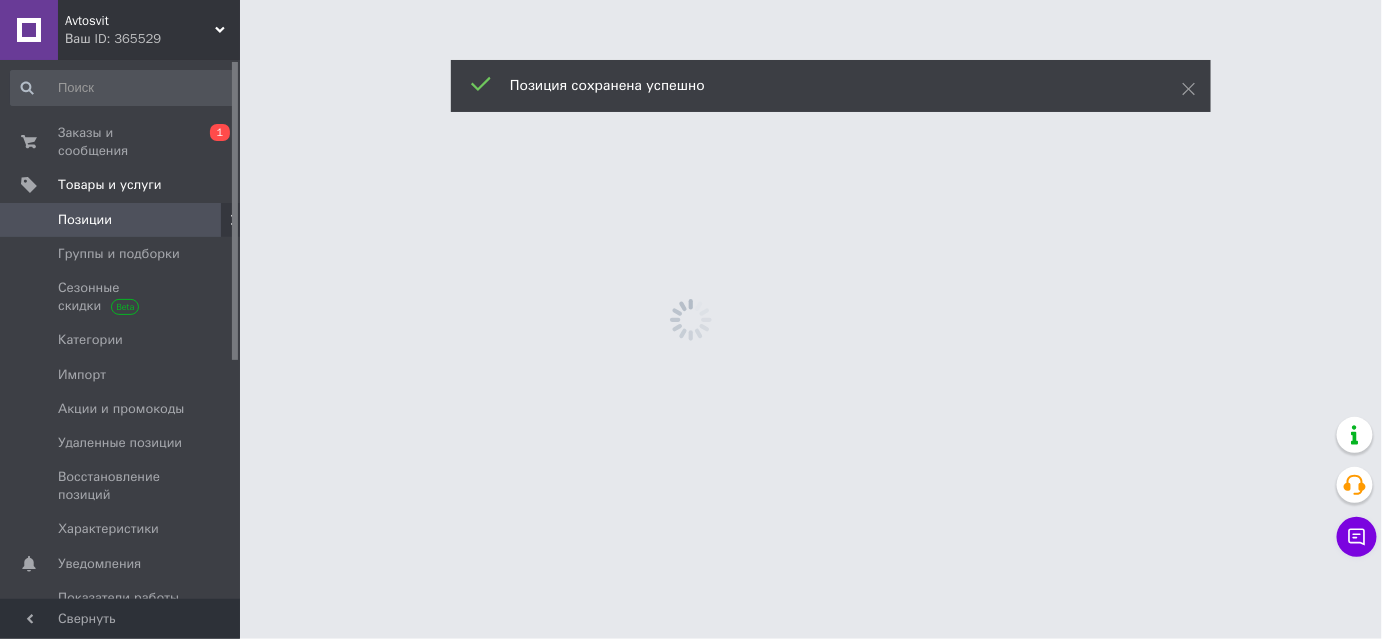 scroll, scrollTop: 0, scrollLeft: 0, axis: both 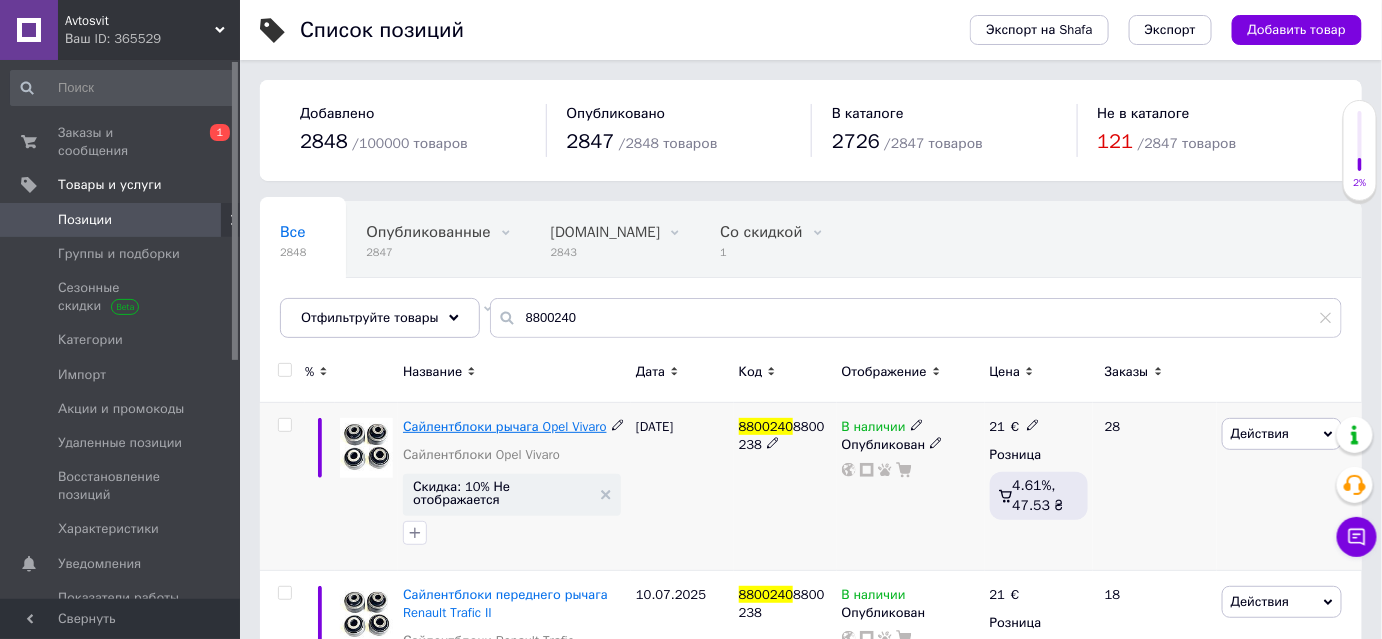click on "Сайлентблоки рычага Opel Vivaro" at bounding box center (505, 426) 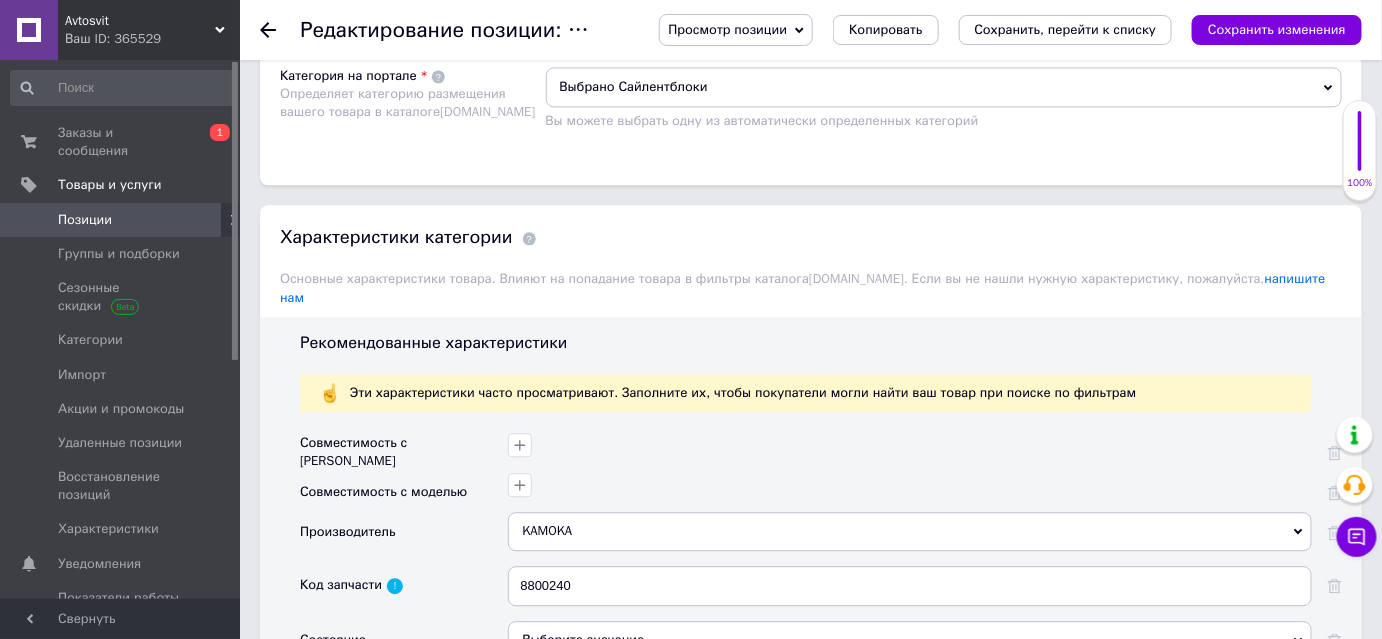 scroll, scrollTop: 1727, scrollLeft: 0, axis: vertical 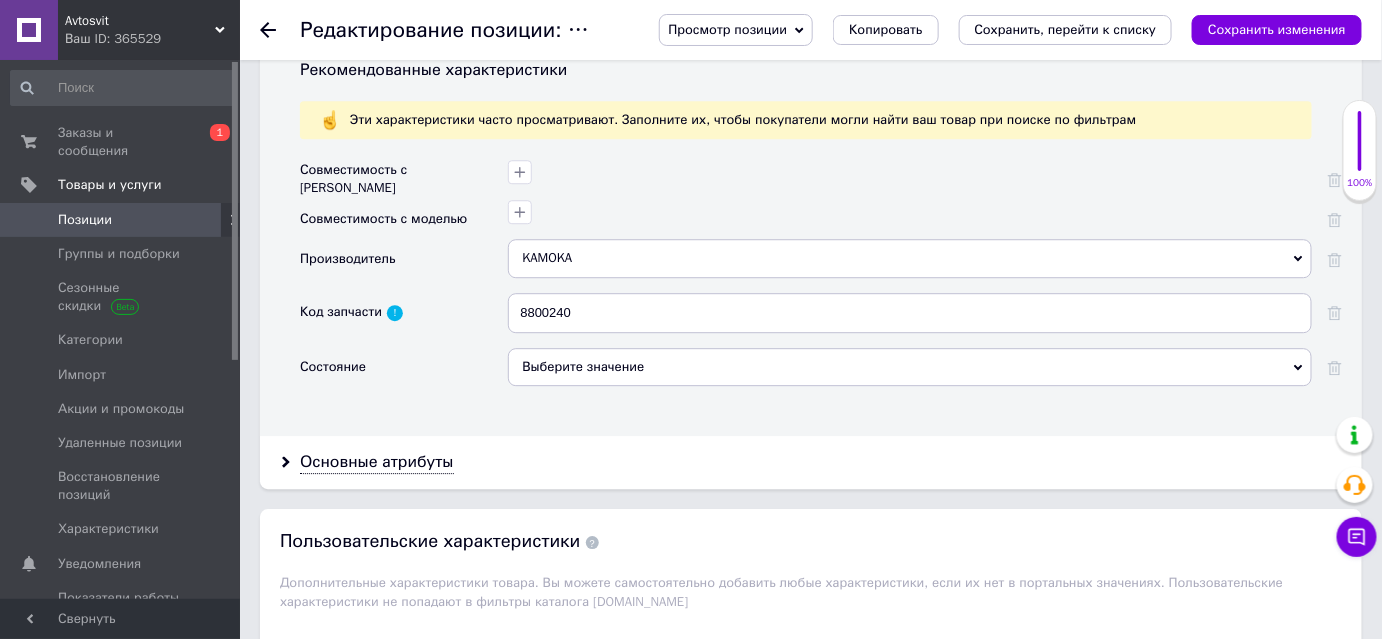 click on "KAMOKA" at bounding box center (910, 258) 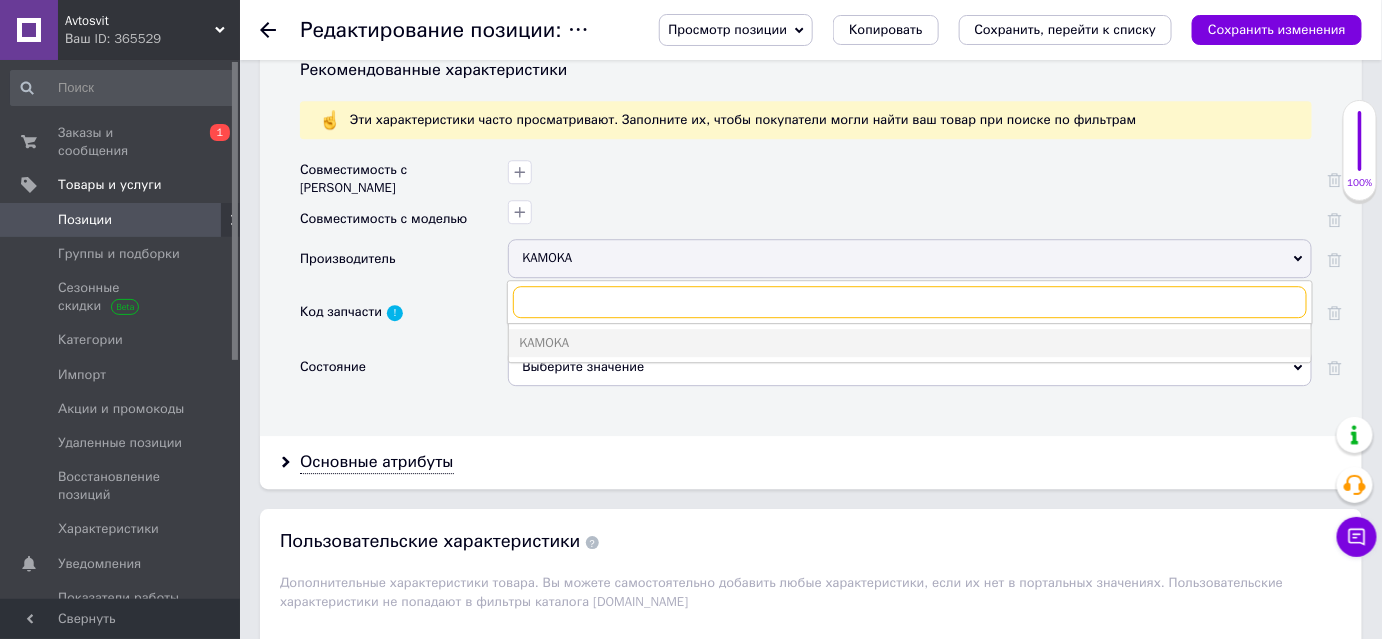 type on "f" 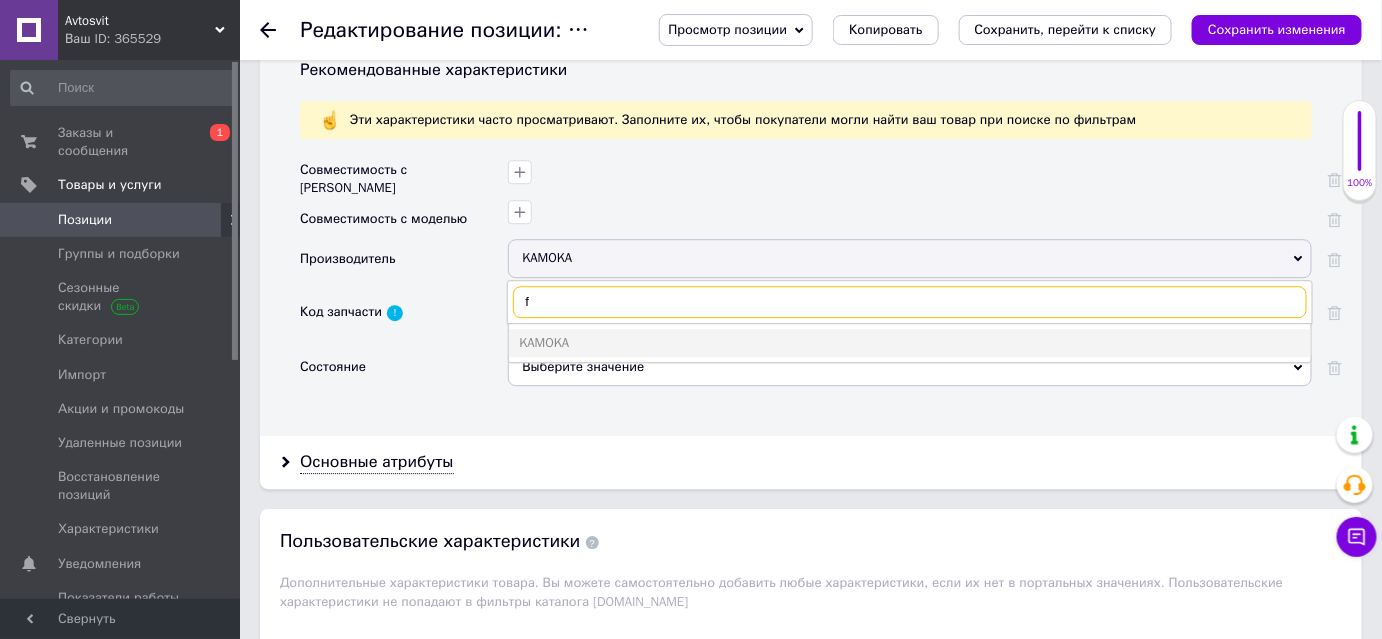 checkbox on "true" 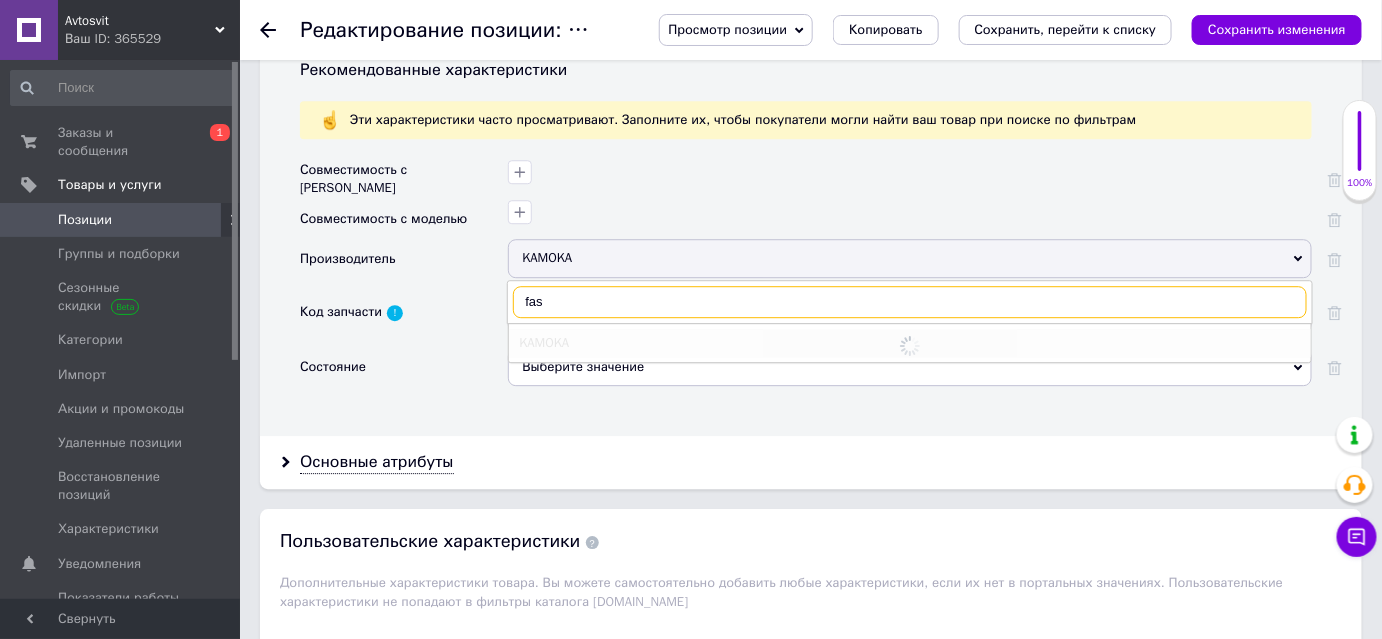 type on "fast" 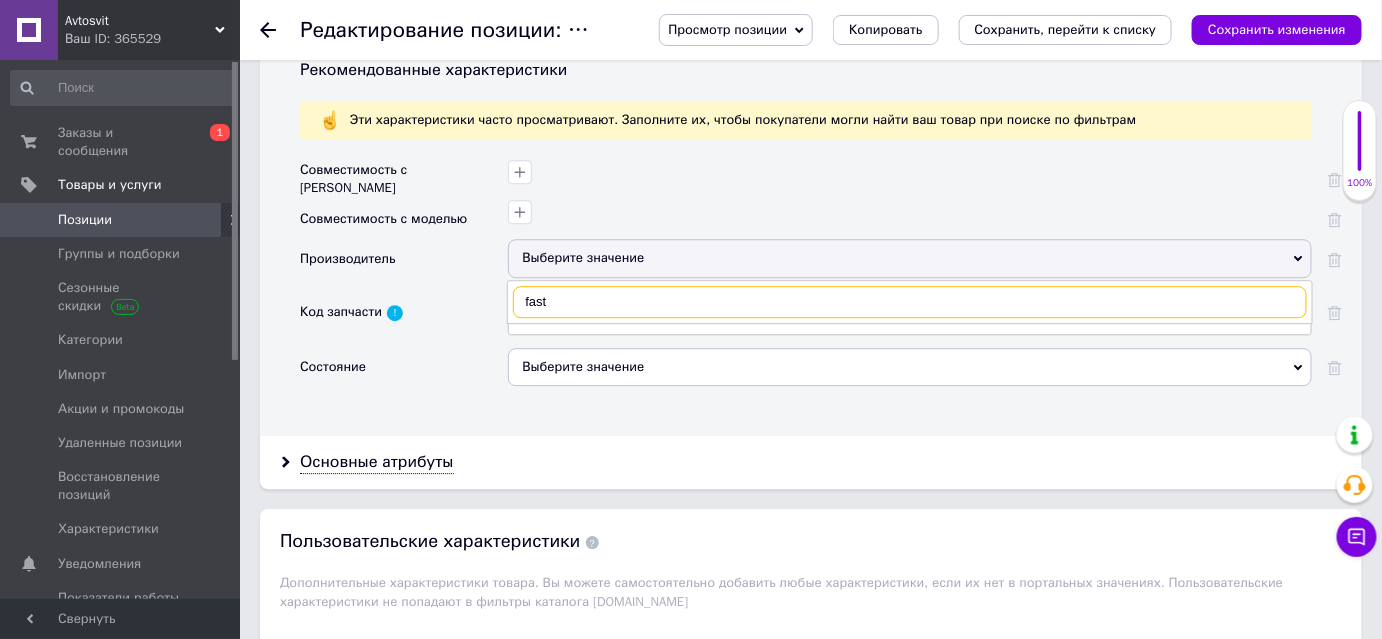 checkbox on "true" 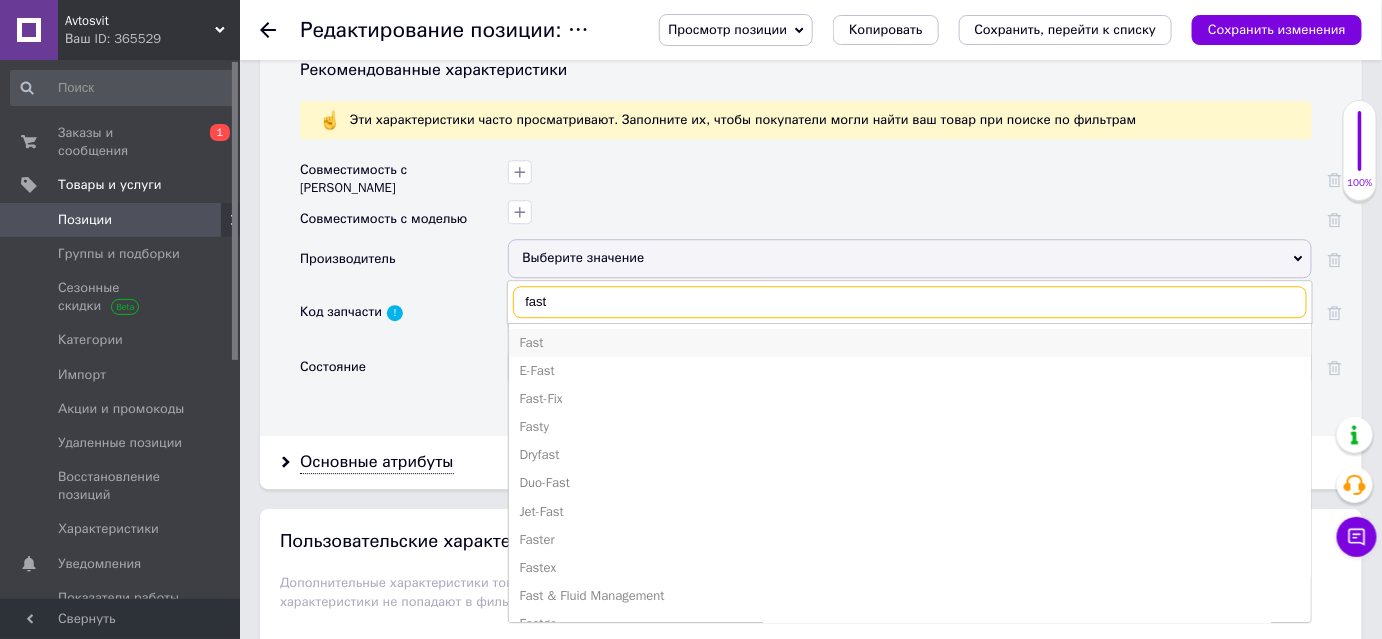 type on "fast" 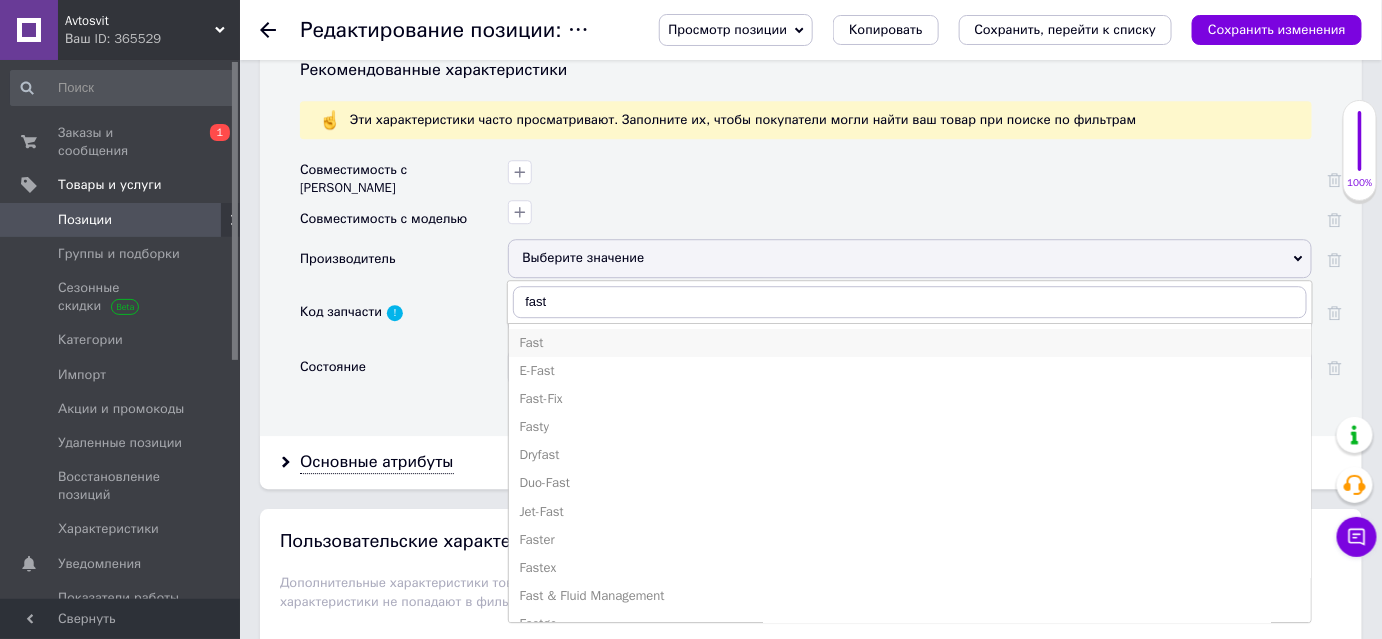 click on "Fast" at bounding box center (910, 343) 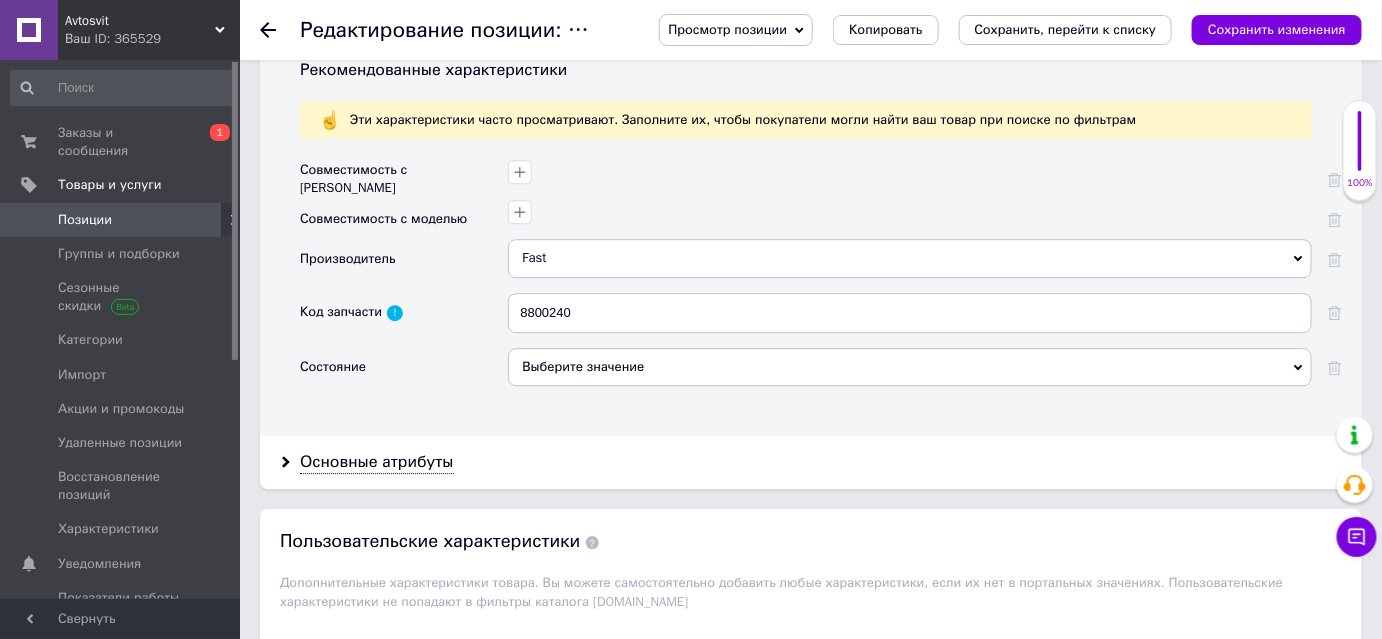 click on "Выберите значение" at bounding box center (910, 367) 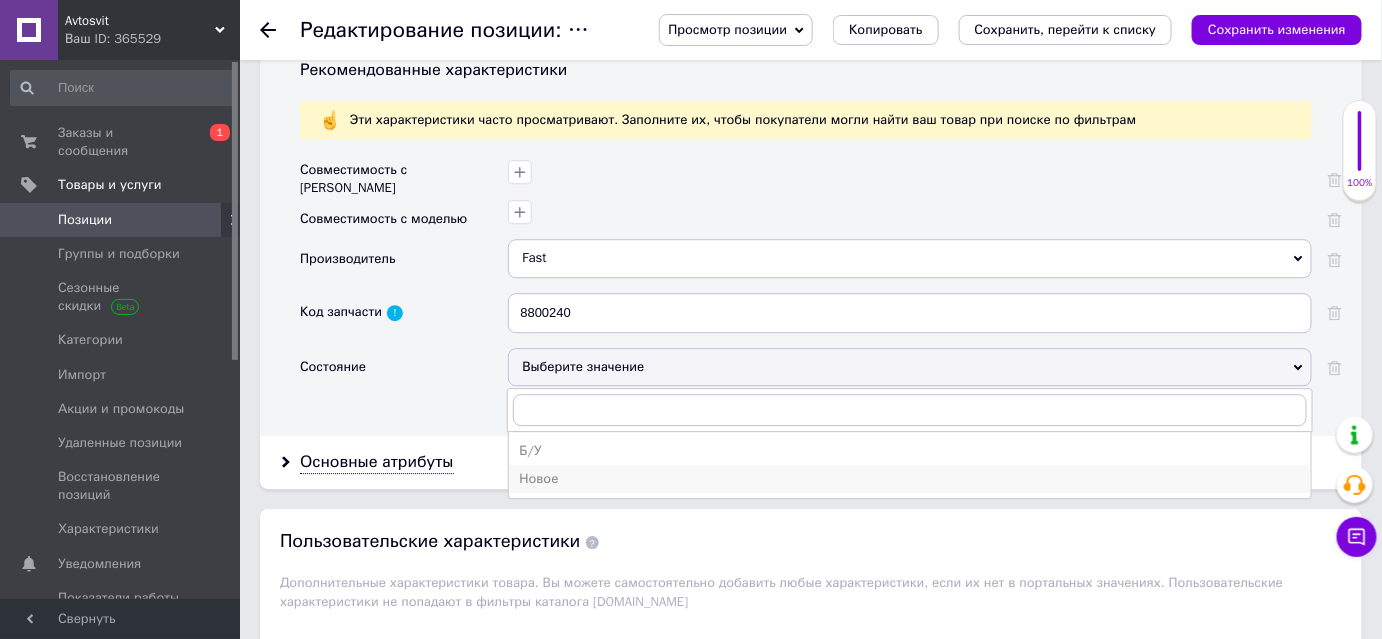 click on "Новое" at bounding box center (910, 479) 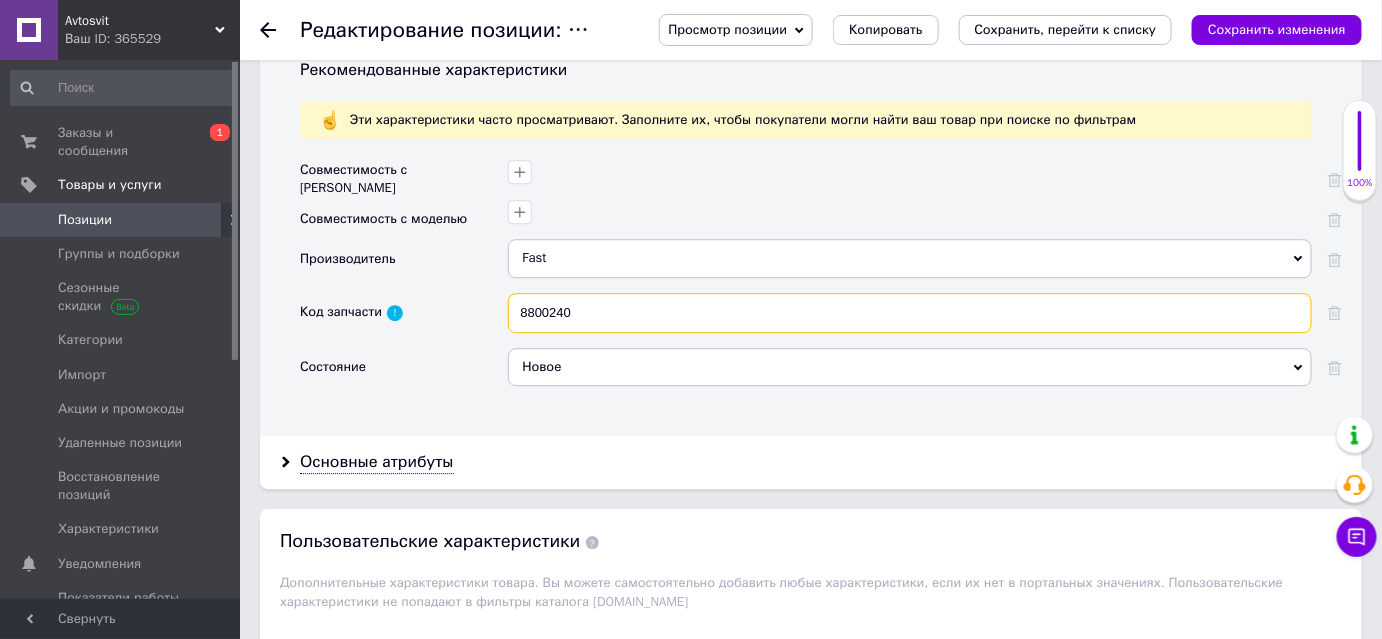 click on "8800240" at bounding box center [910, 313] 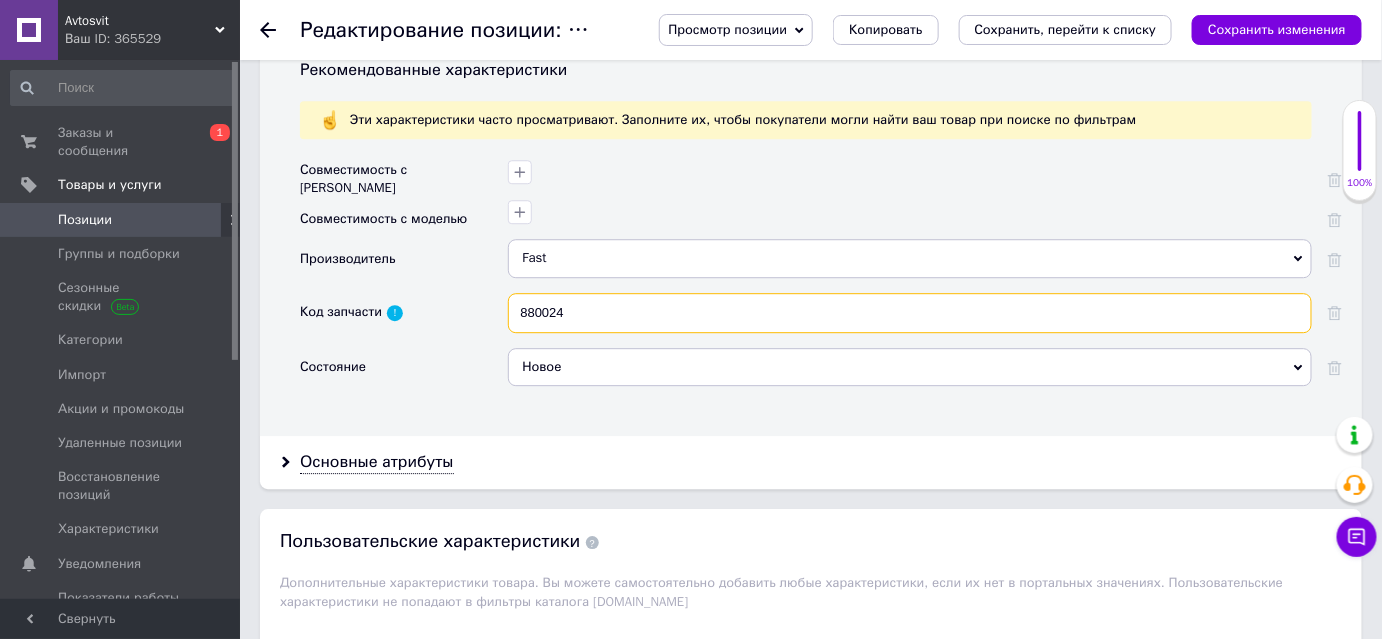 checkbox on "true" 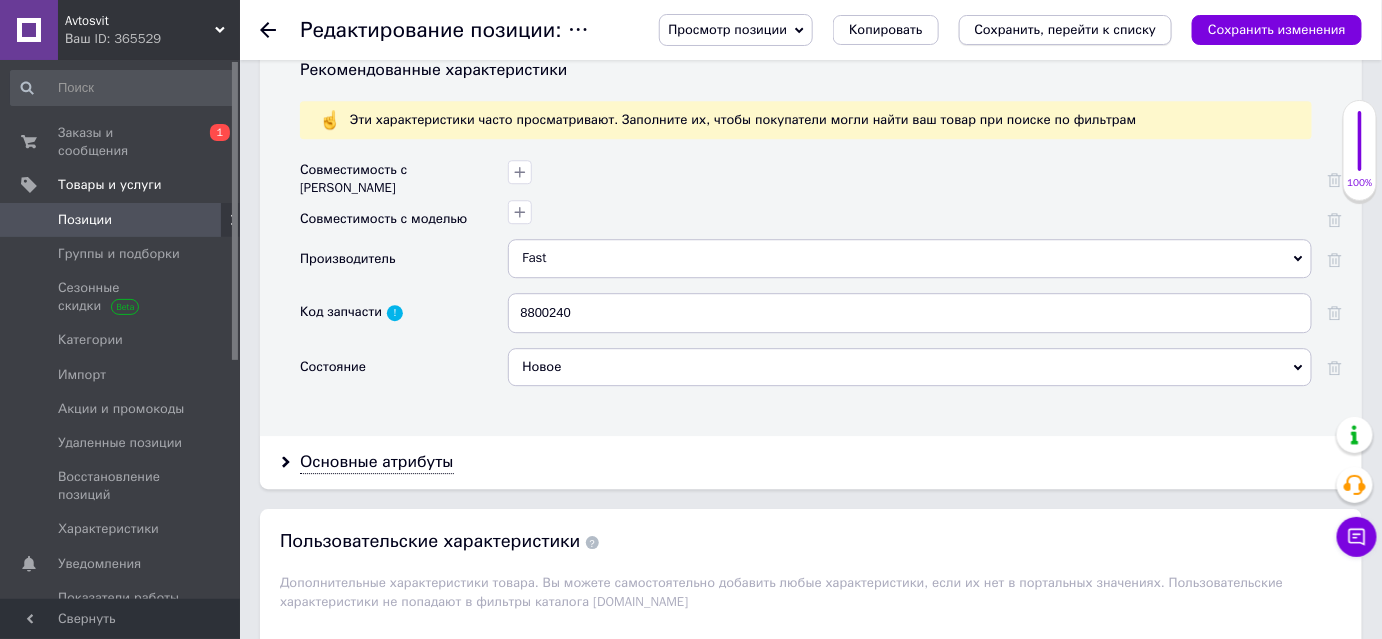 click on "Сохранить, перейти к списку" at bounding box center (1066, 29) 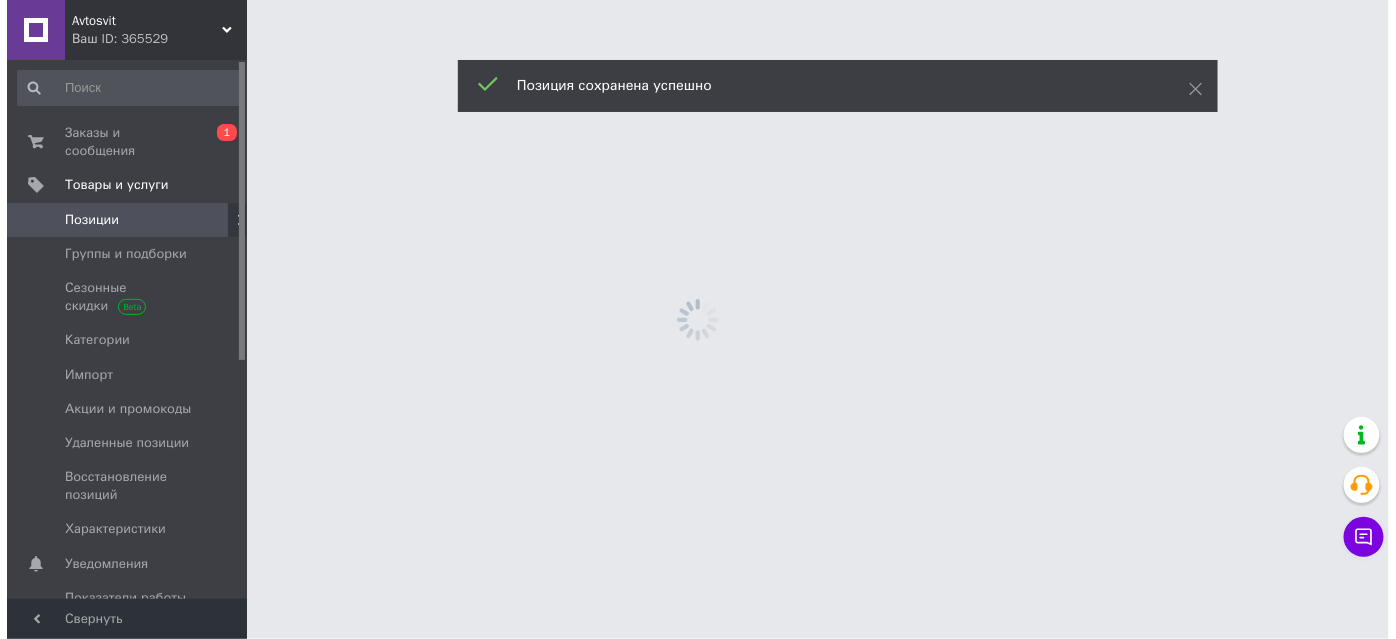 scroll, scrollTop: 0, scrollLeft: 0, axis: both 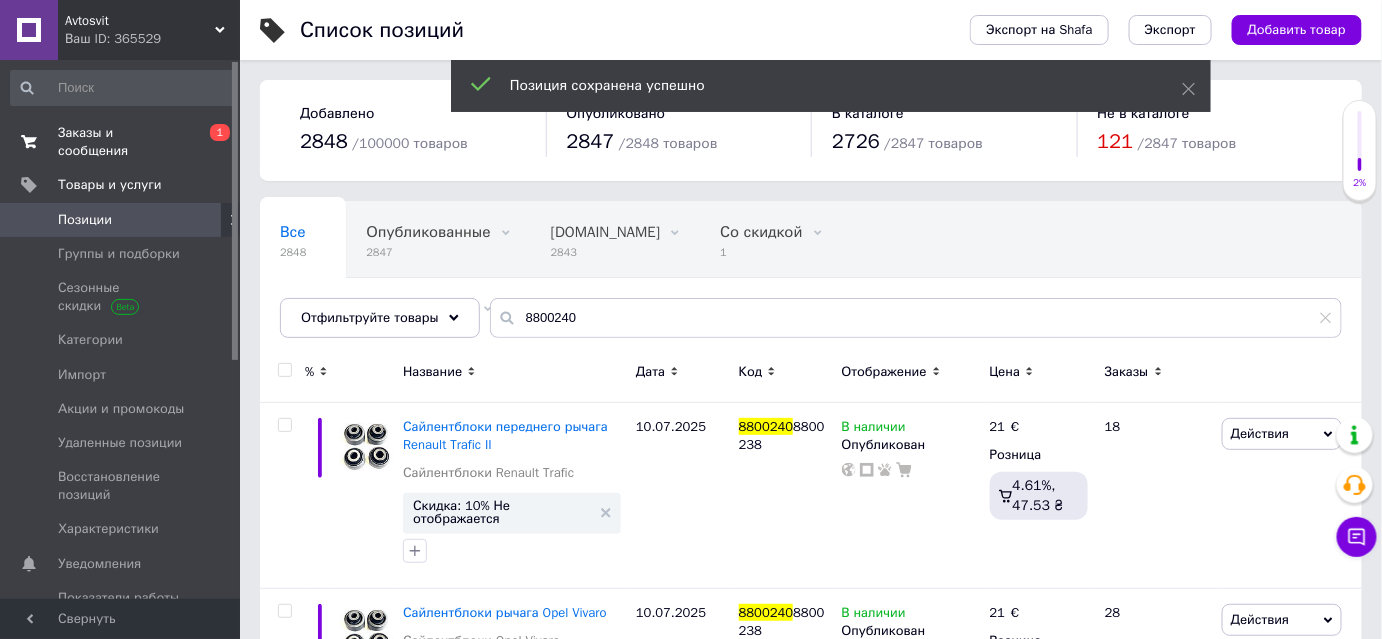 click on "Заказы и сообщения" at bounding box center [121, 142] 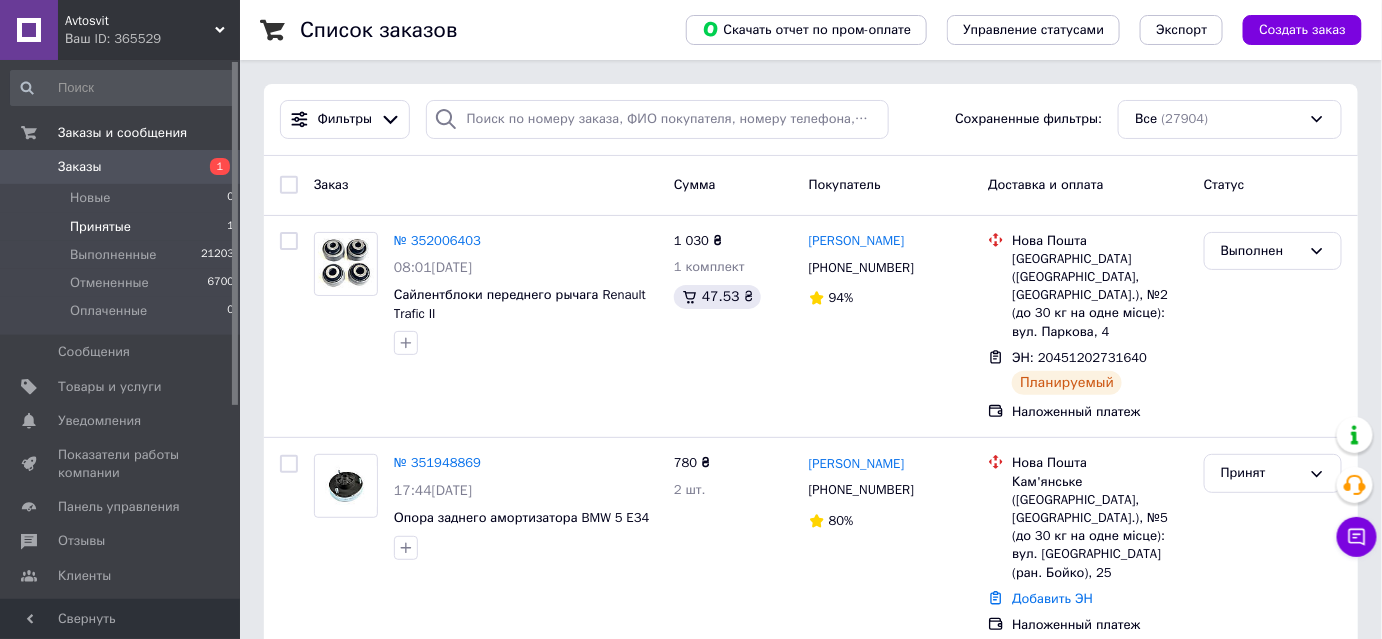 click on "Принятые" at bounding box center (100, 227) 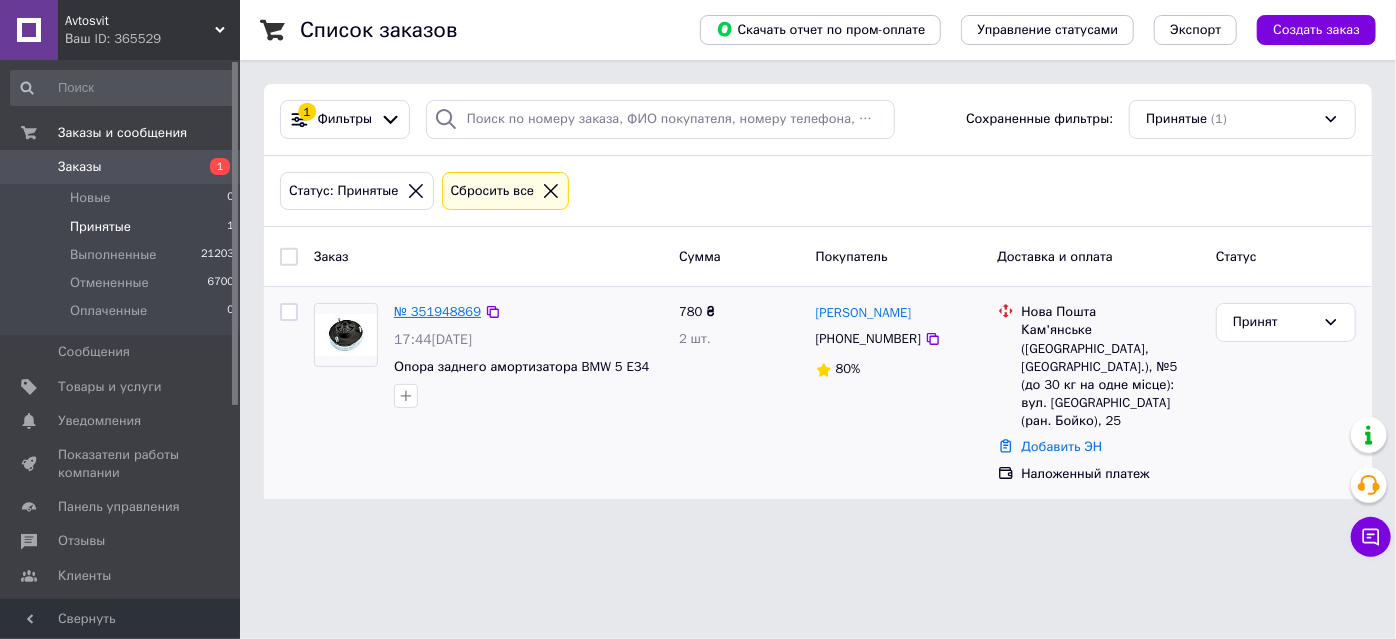 click on "№ 351948869" at bounding box center (437, 311) 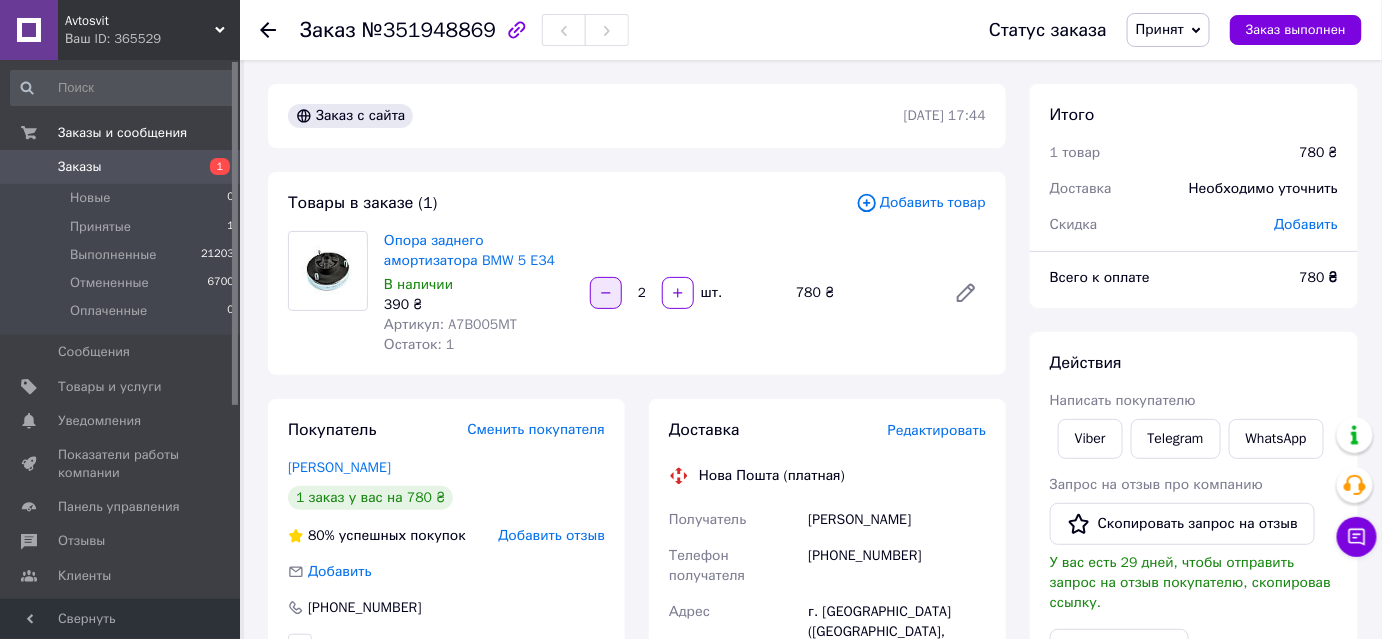 click 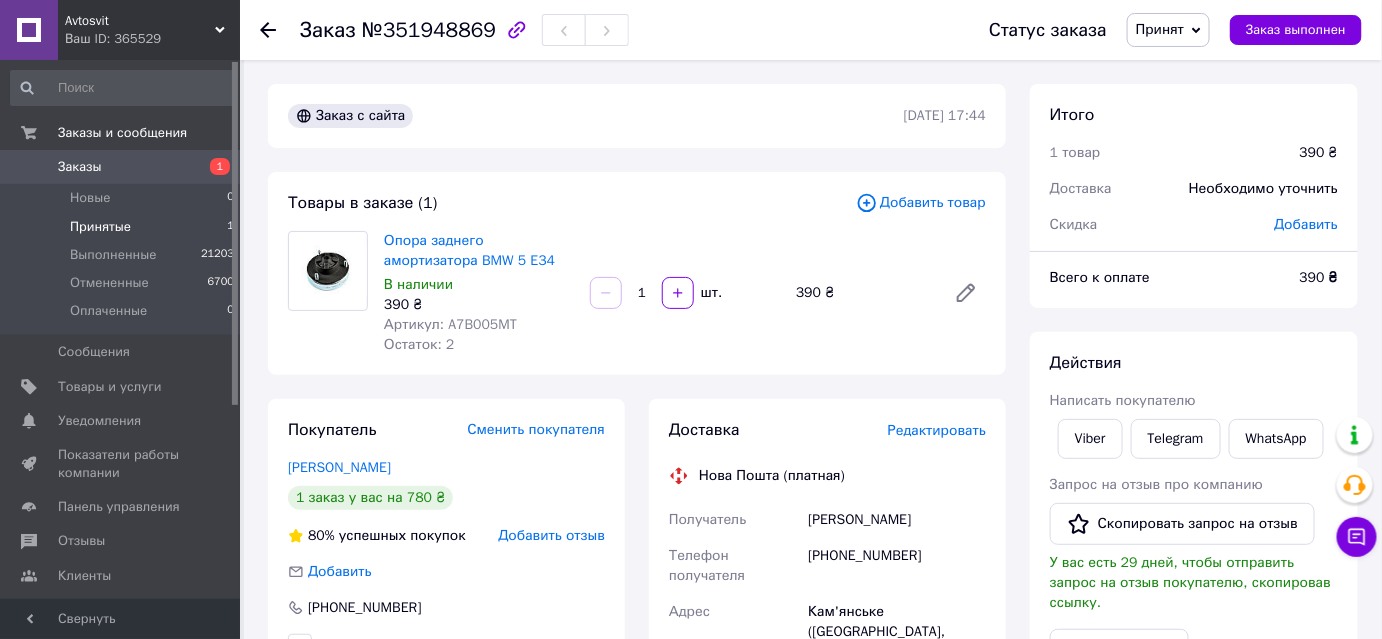 click on "Принятые" at bounding box center [100, 227] 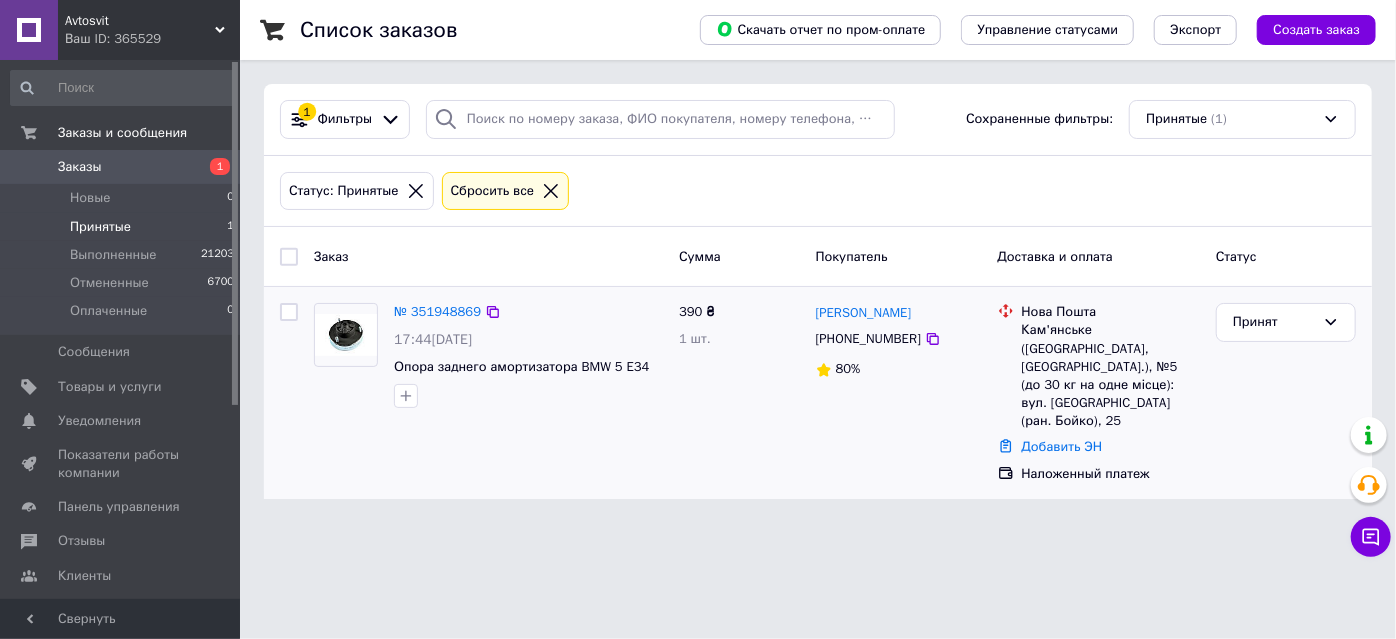 click on "[PERSON_NAME] [PHONE_NUMBER] 80%" at bounding box center [899, 393] 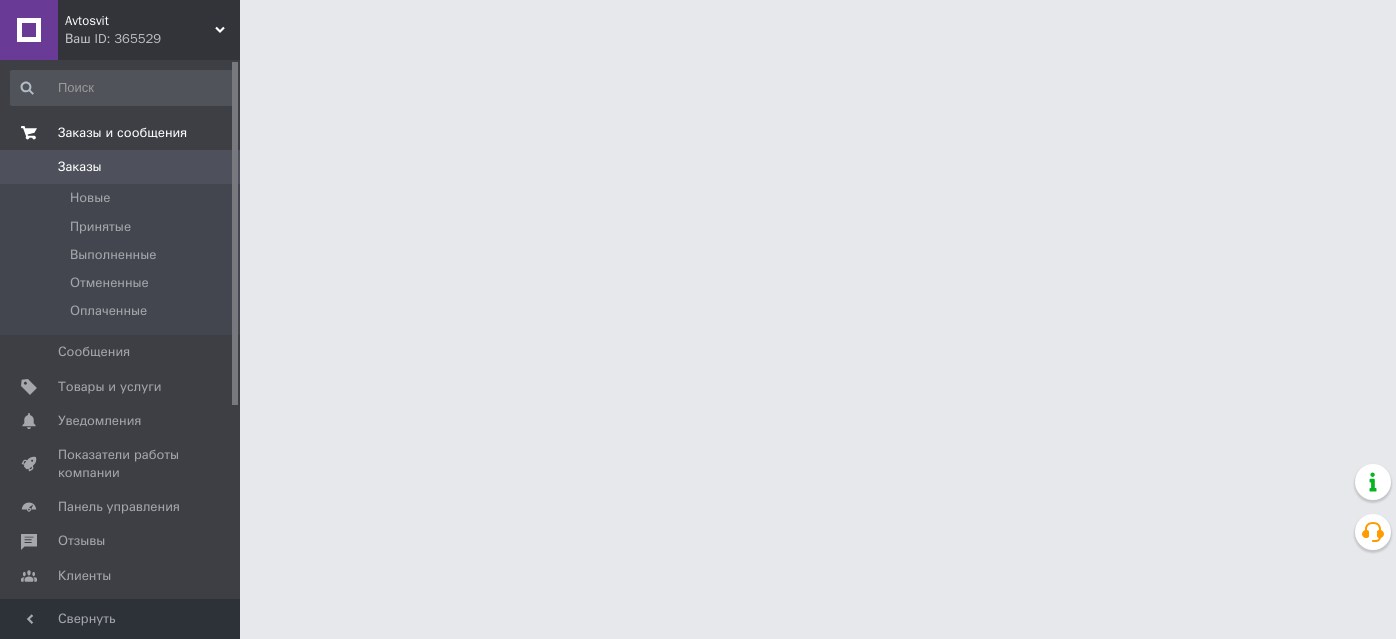 scroll, scrollTop: 0, scrollLeft: 0, axis: both 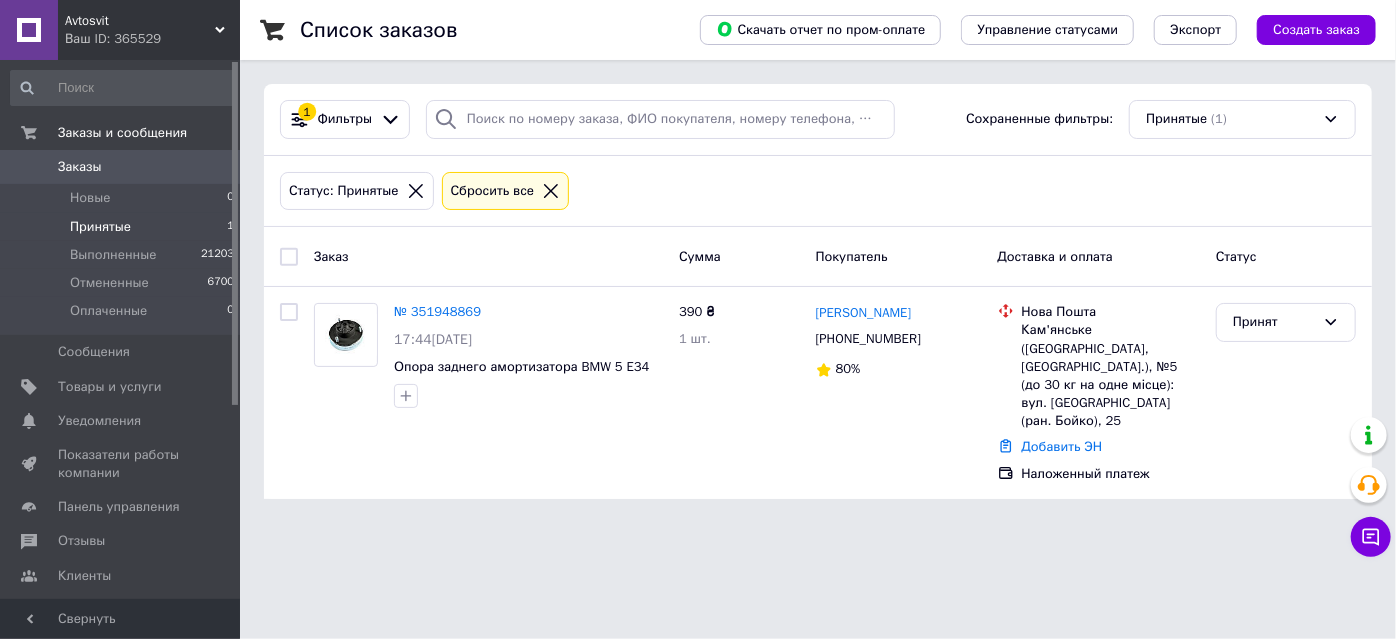click on "Принятые 1" at bounding box center (123, 227) 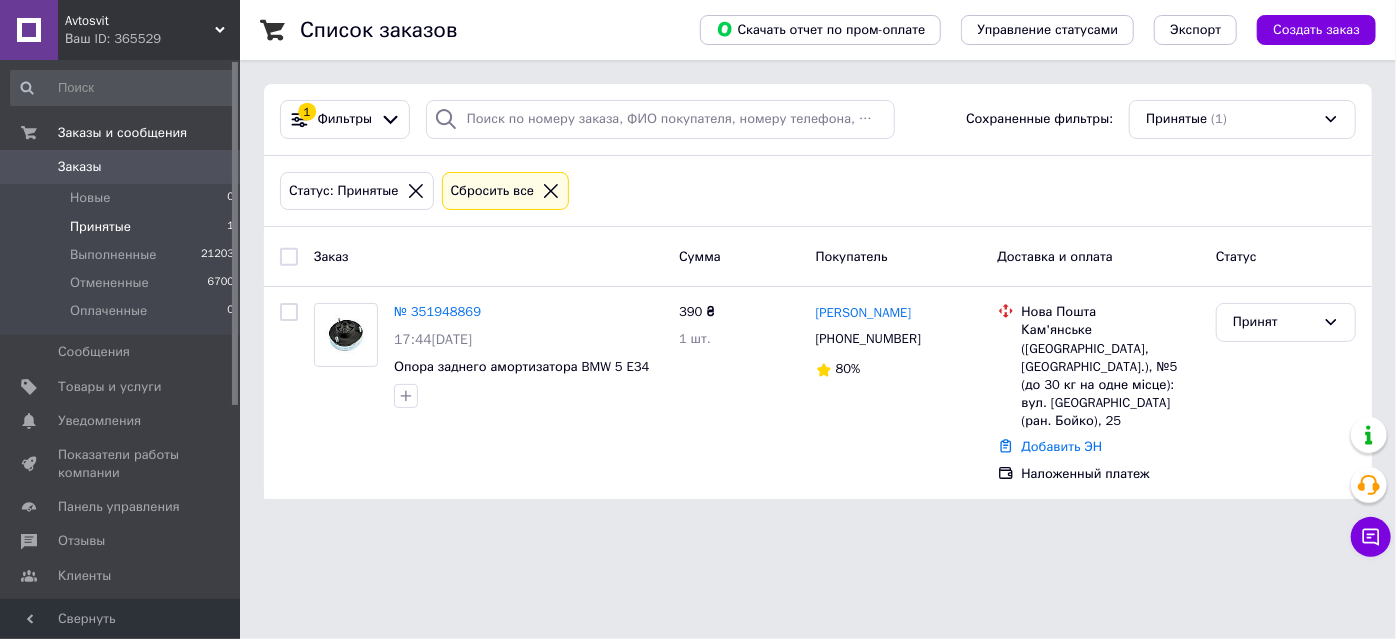 click on "Принятые" at bounding box center [100, 227] 